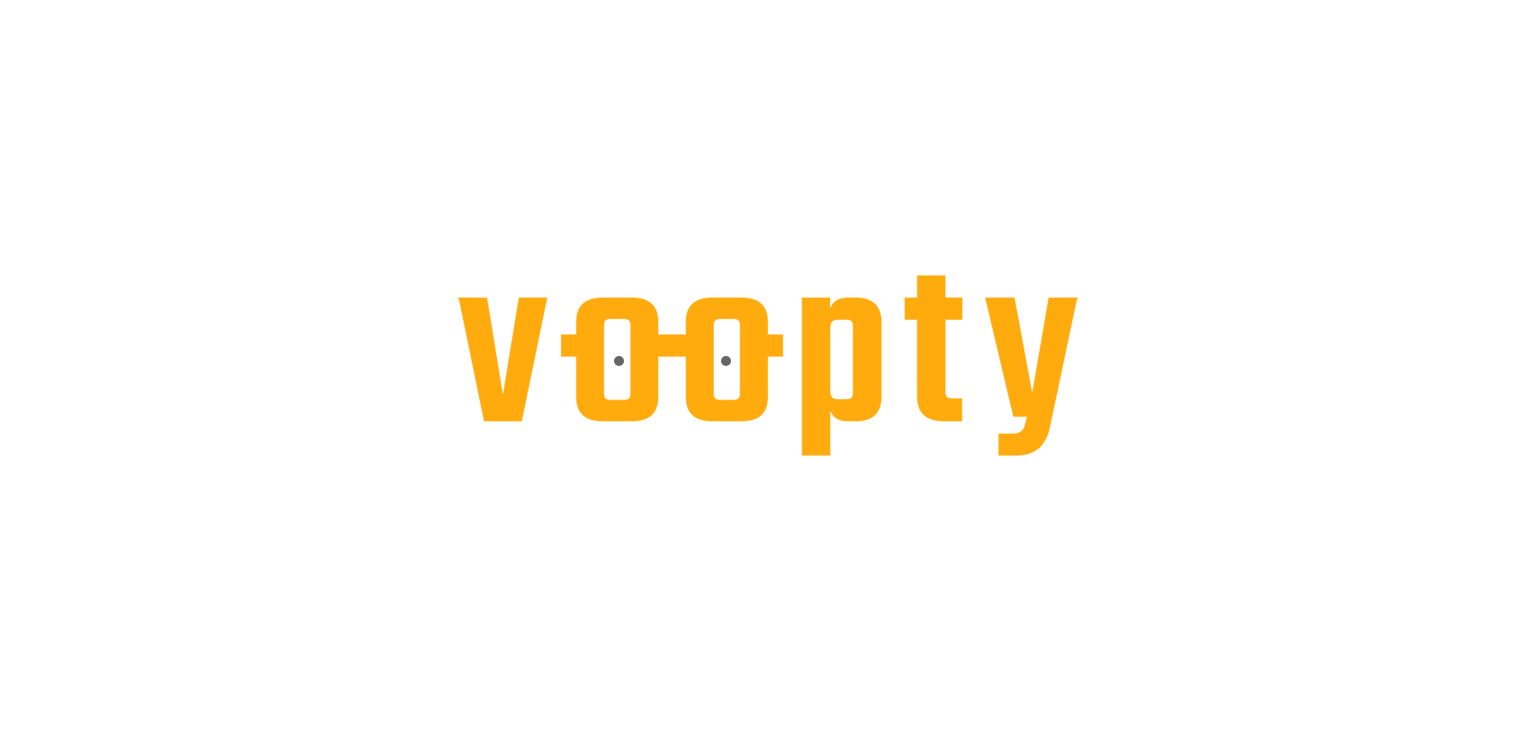 scroll, scrollTop: 0, scrollLeft: 0, axis: both 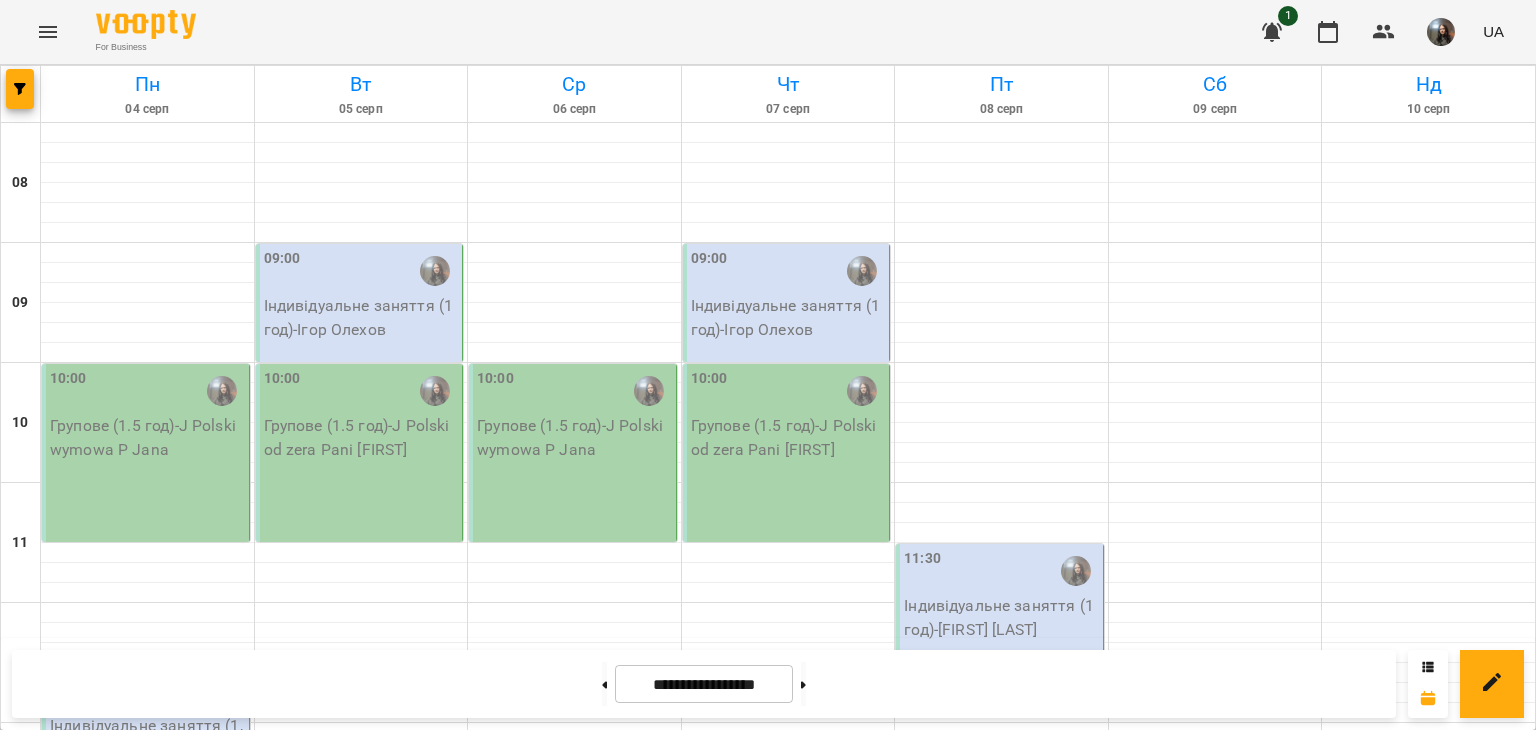 click on "10:00 Групове (1.5 год) - J Polski wymowa P Jana" at bounding box center (146, 453) 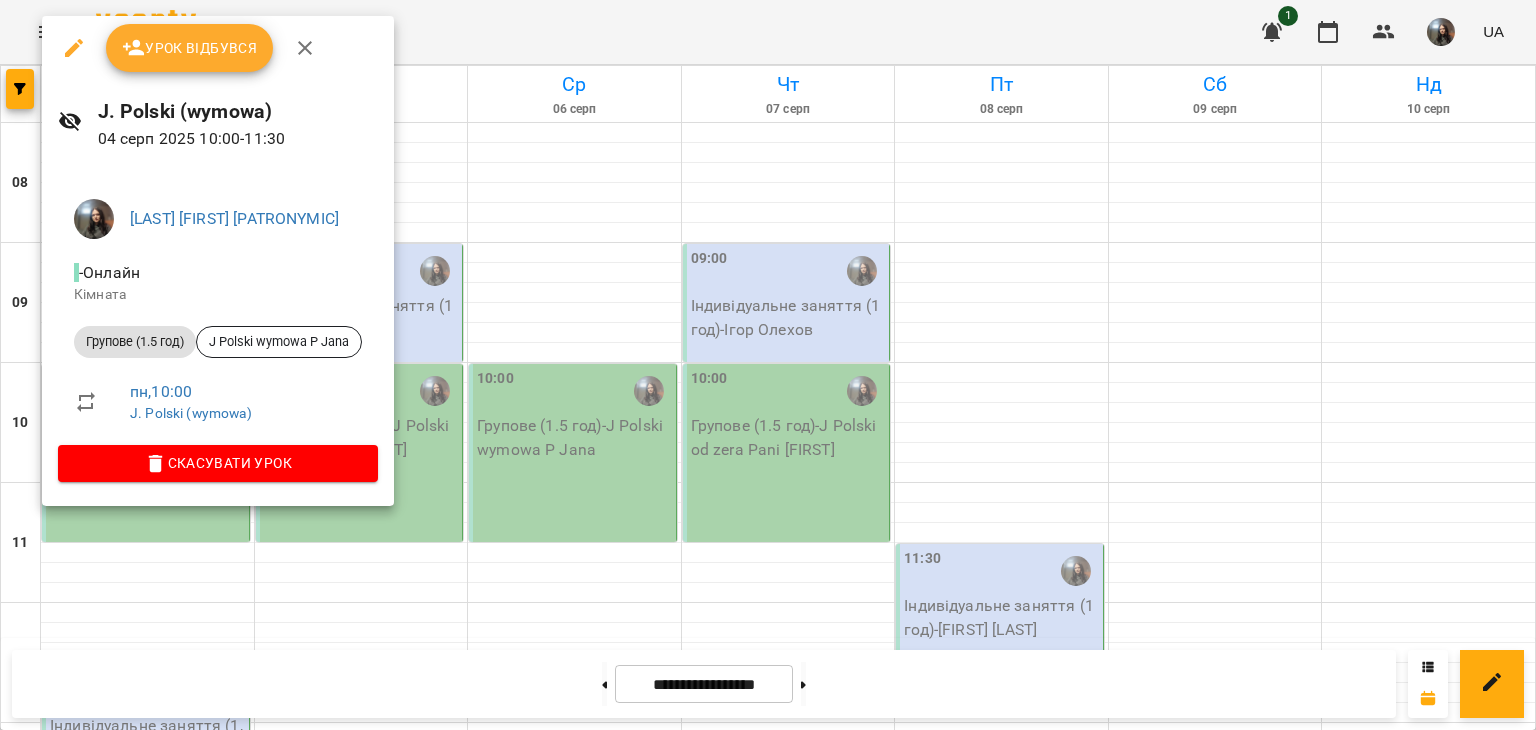 click on "Урок відбувся" at bounding box center (190, 48) 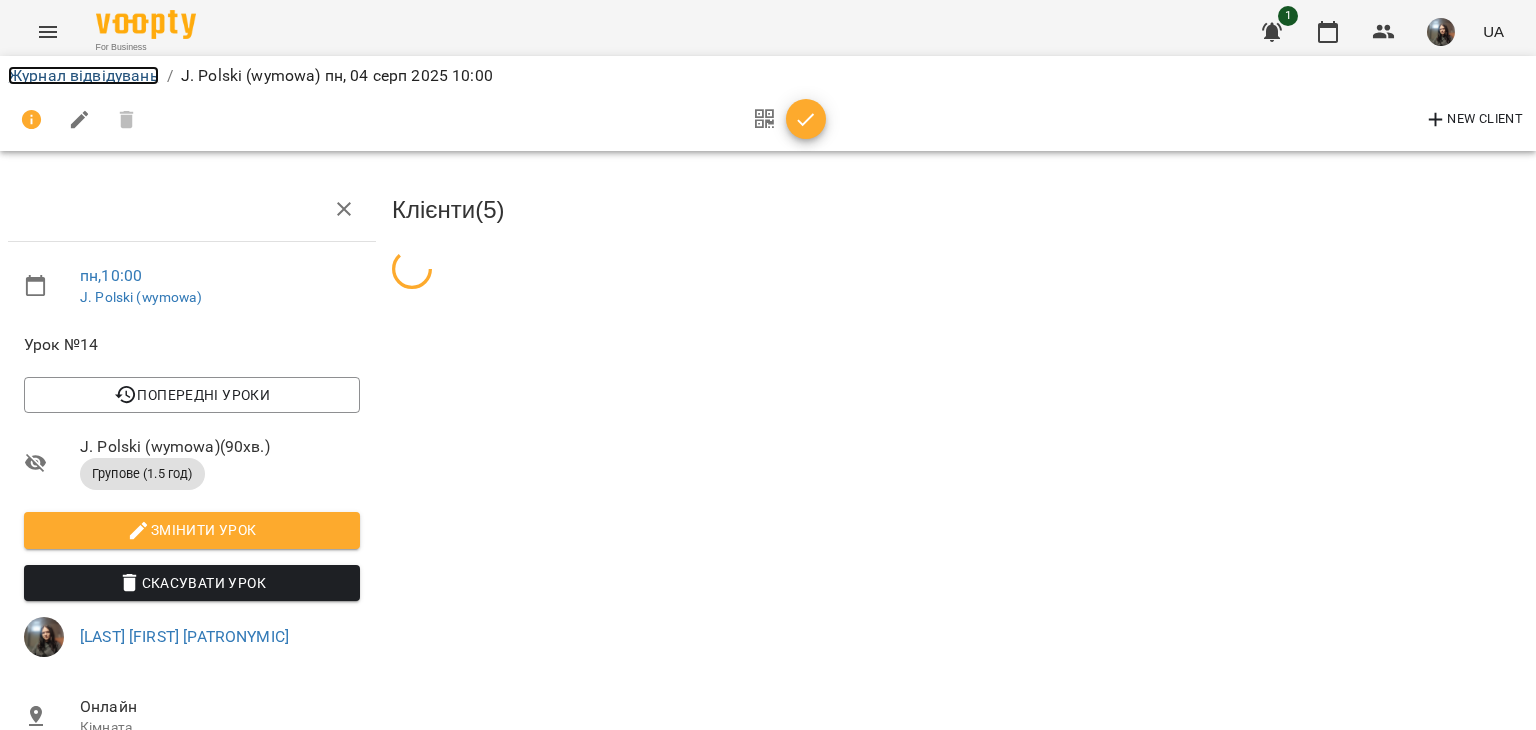 click on "Журнал відвідувань" at bounding box center (83, 75) 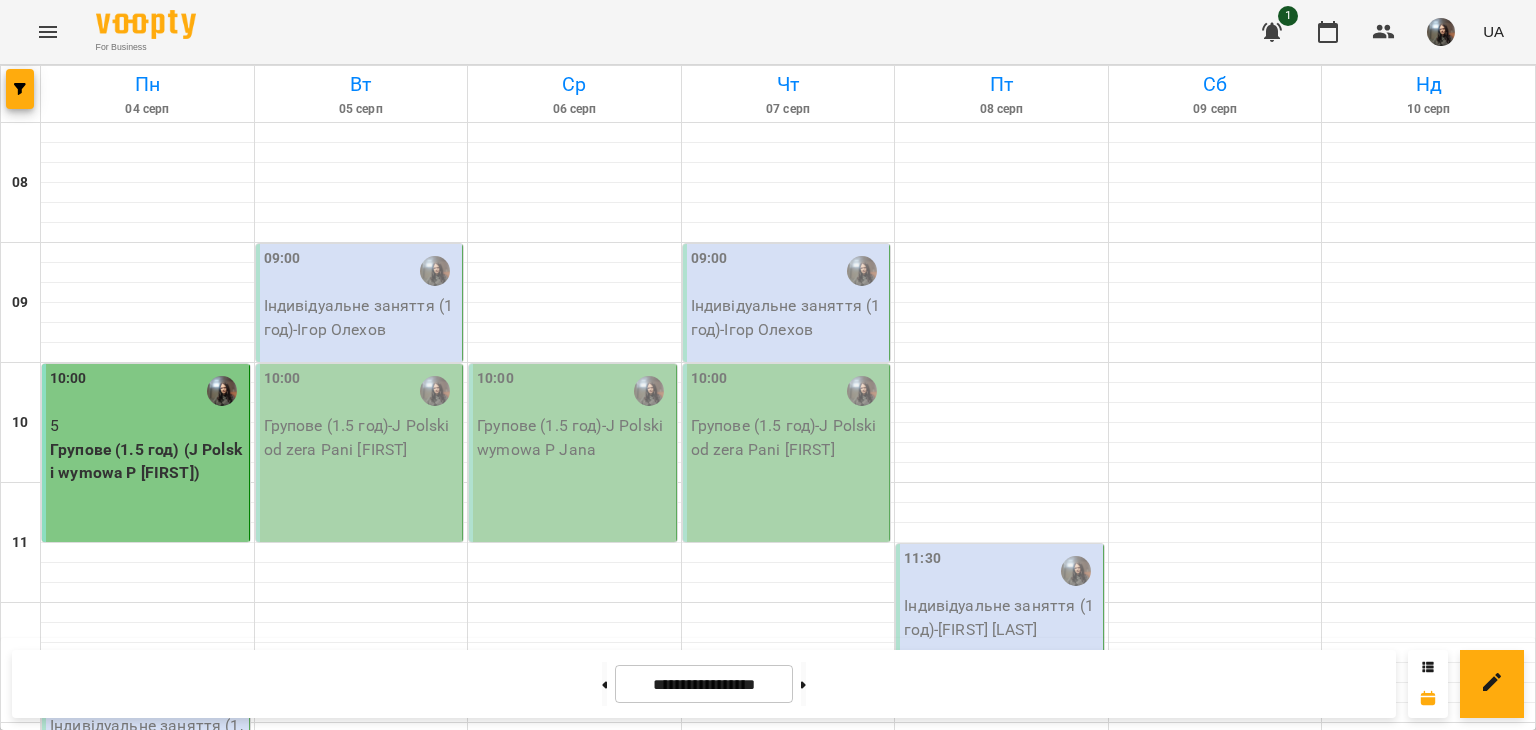 scroll, scrollTop: 383, scrollLeft: 0, axis: vertical 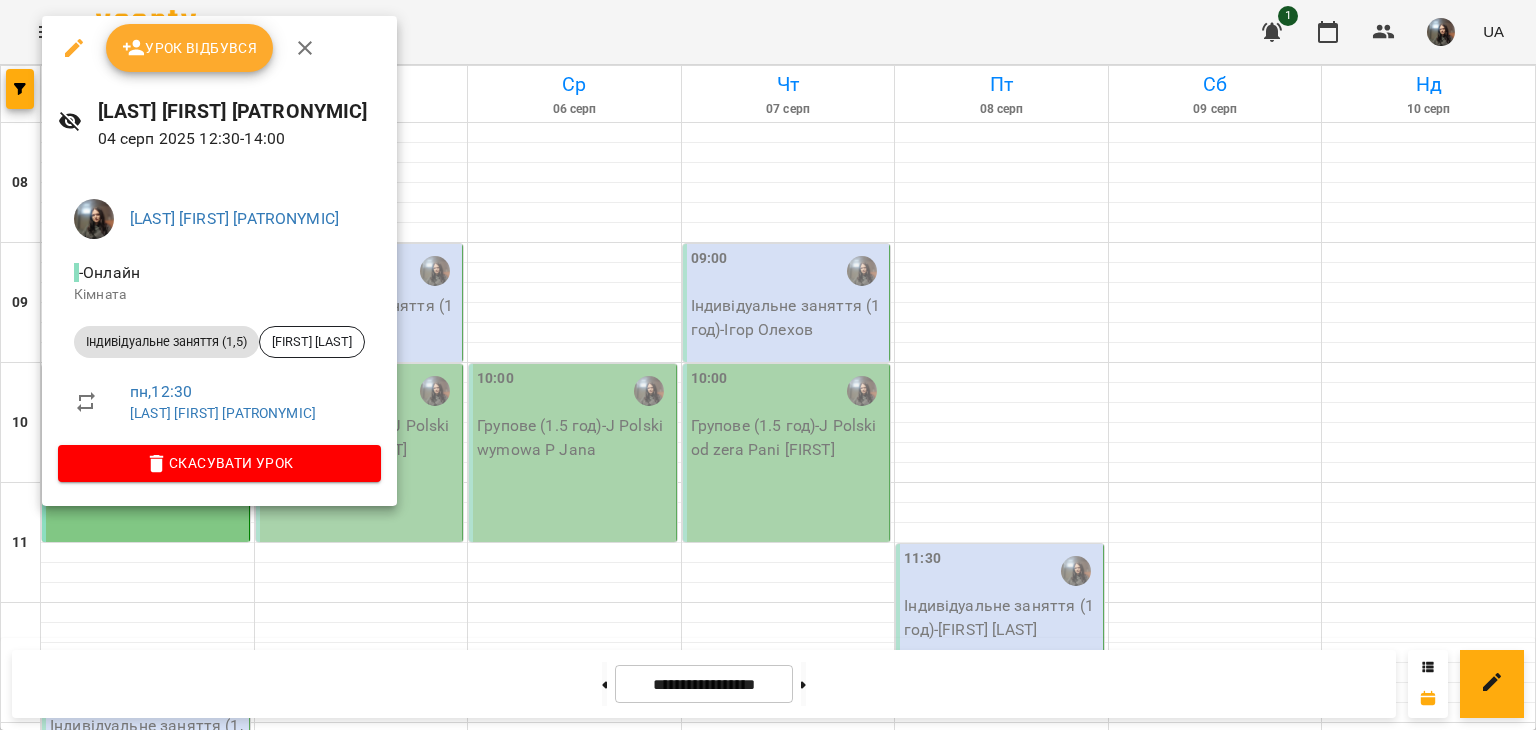 click on "Урок відбувся" at bounding box center [190, 48] 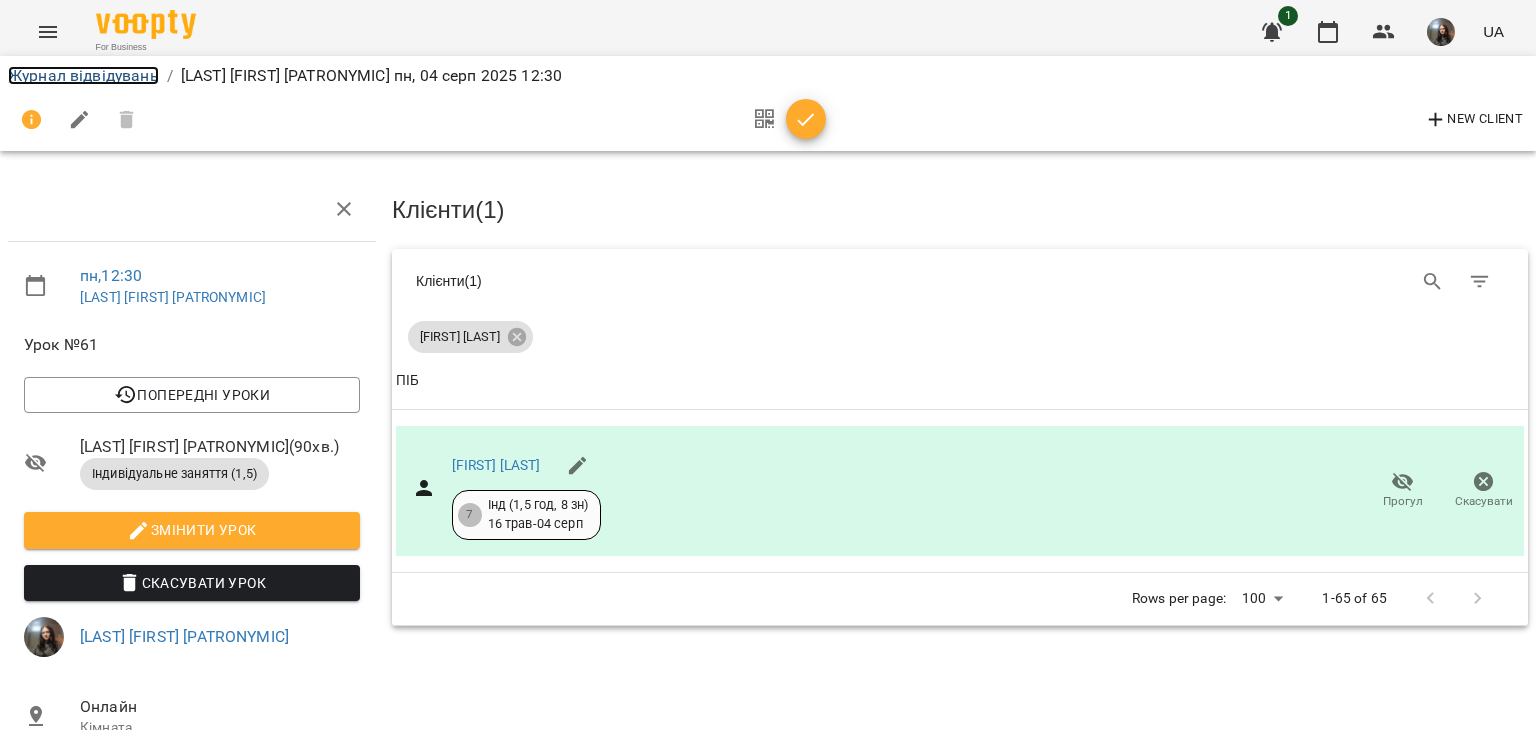 click on "Журнал відвідувань" at bounding box center [83, 75] 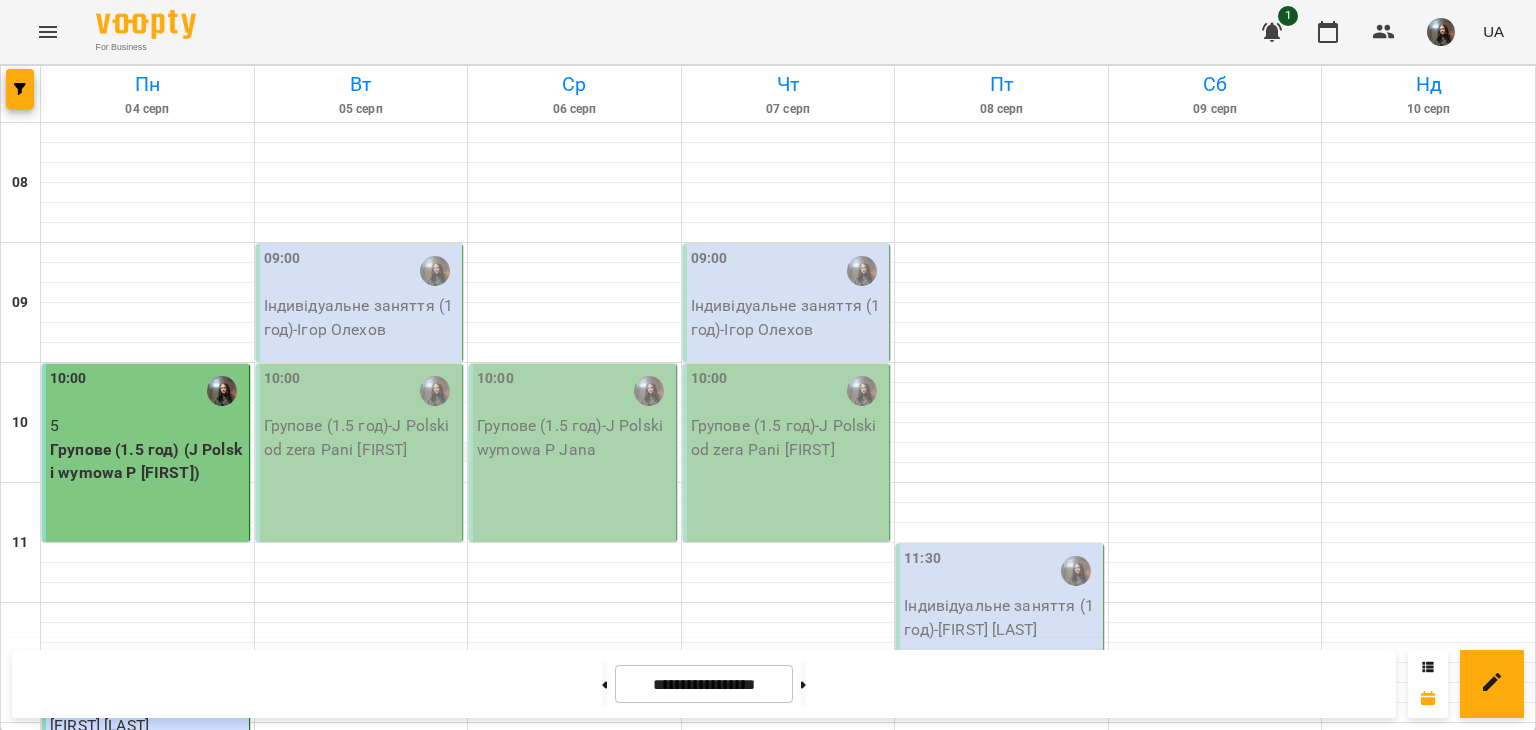 scroll, scrollTop: 500, scrollLeft: 0, axis: vertical 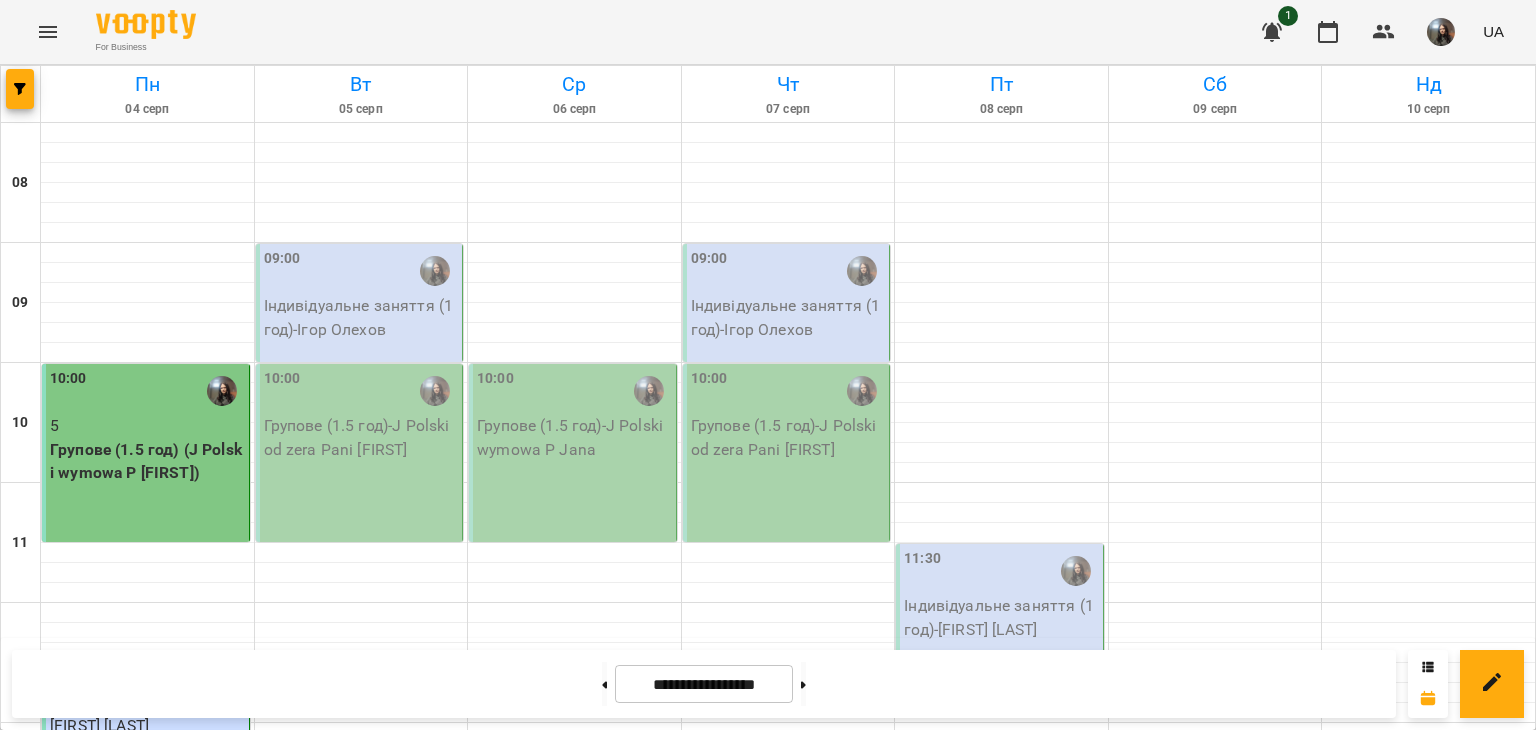 click on "Індивідуальне заняття (1 год) - Йова Оксана Сергеевна" at bounding box center [147, 929] 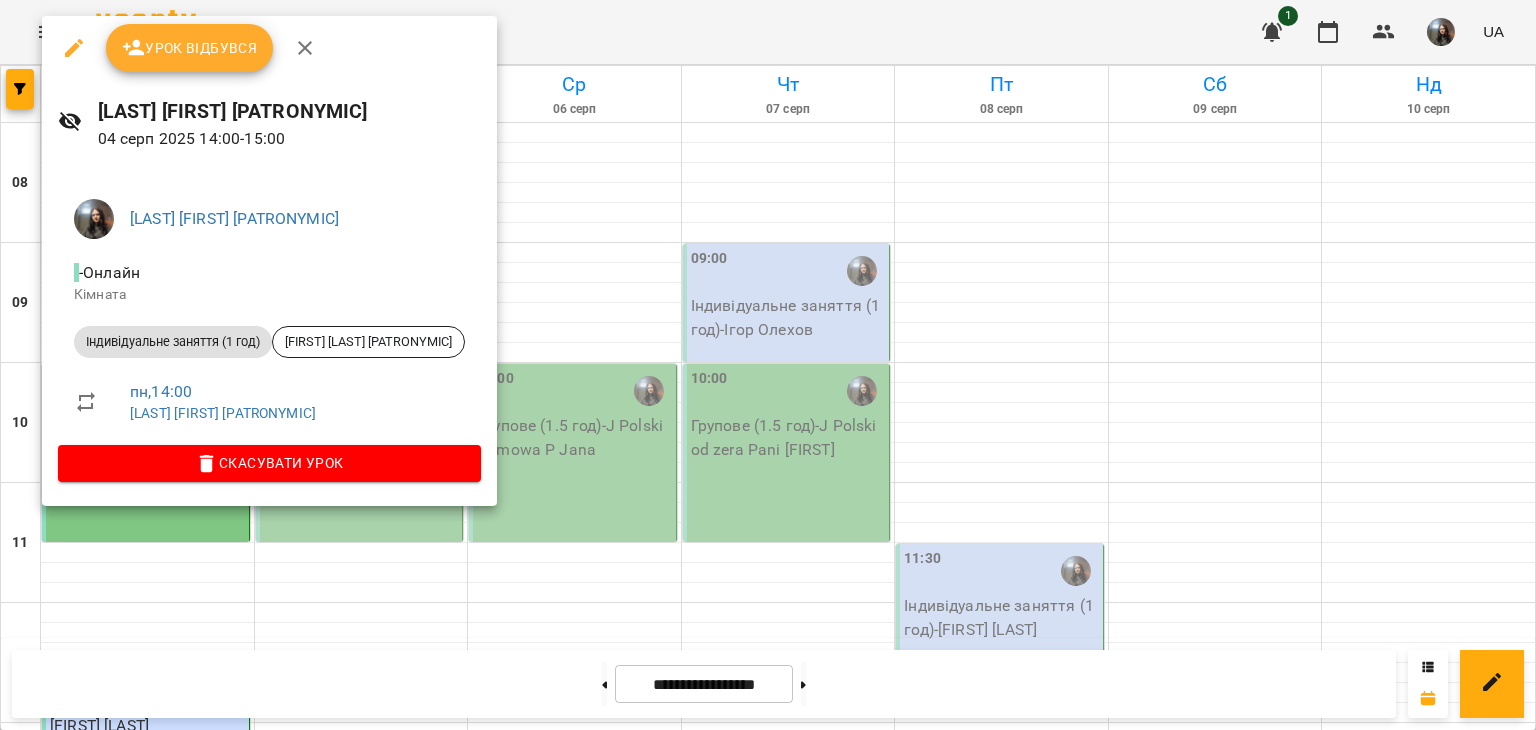 click on "Урок відбувся" at bounding box center [190, 48] 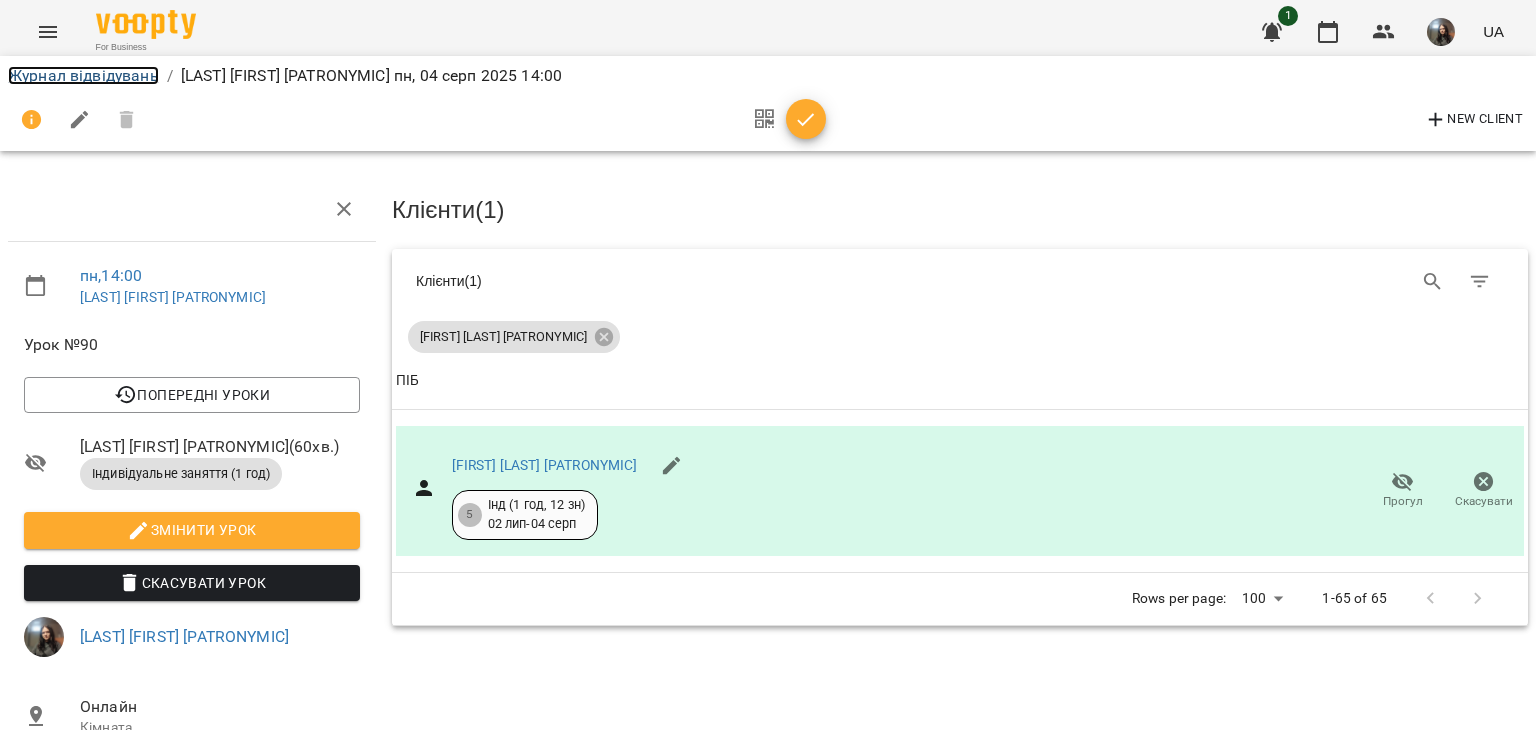 click on "Журнал відвідувань" at bounding box center [83, 75] 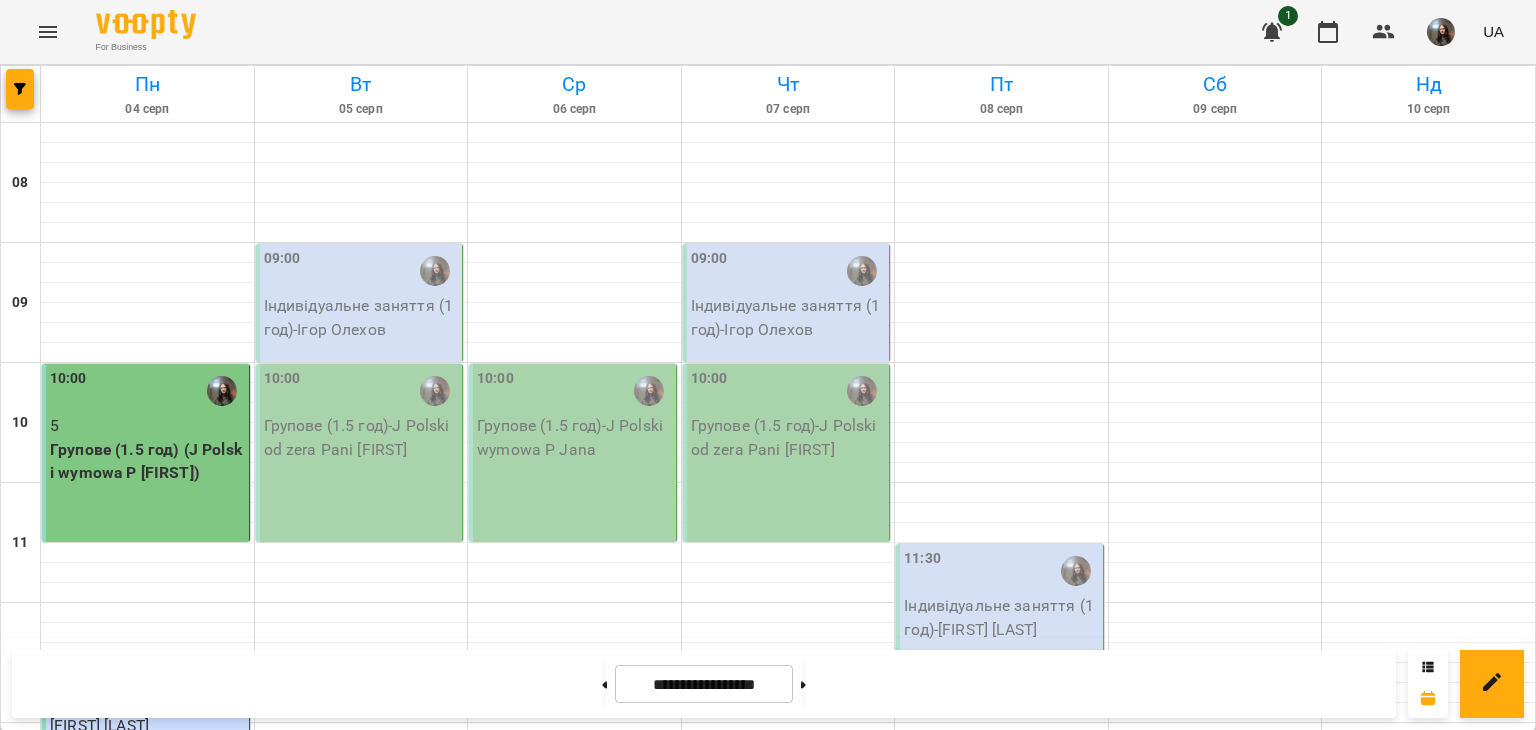 scroll, scrollTop: 700, scrollLeft: 0, axis: vertical 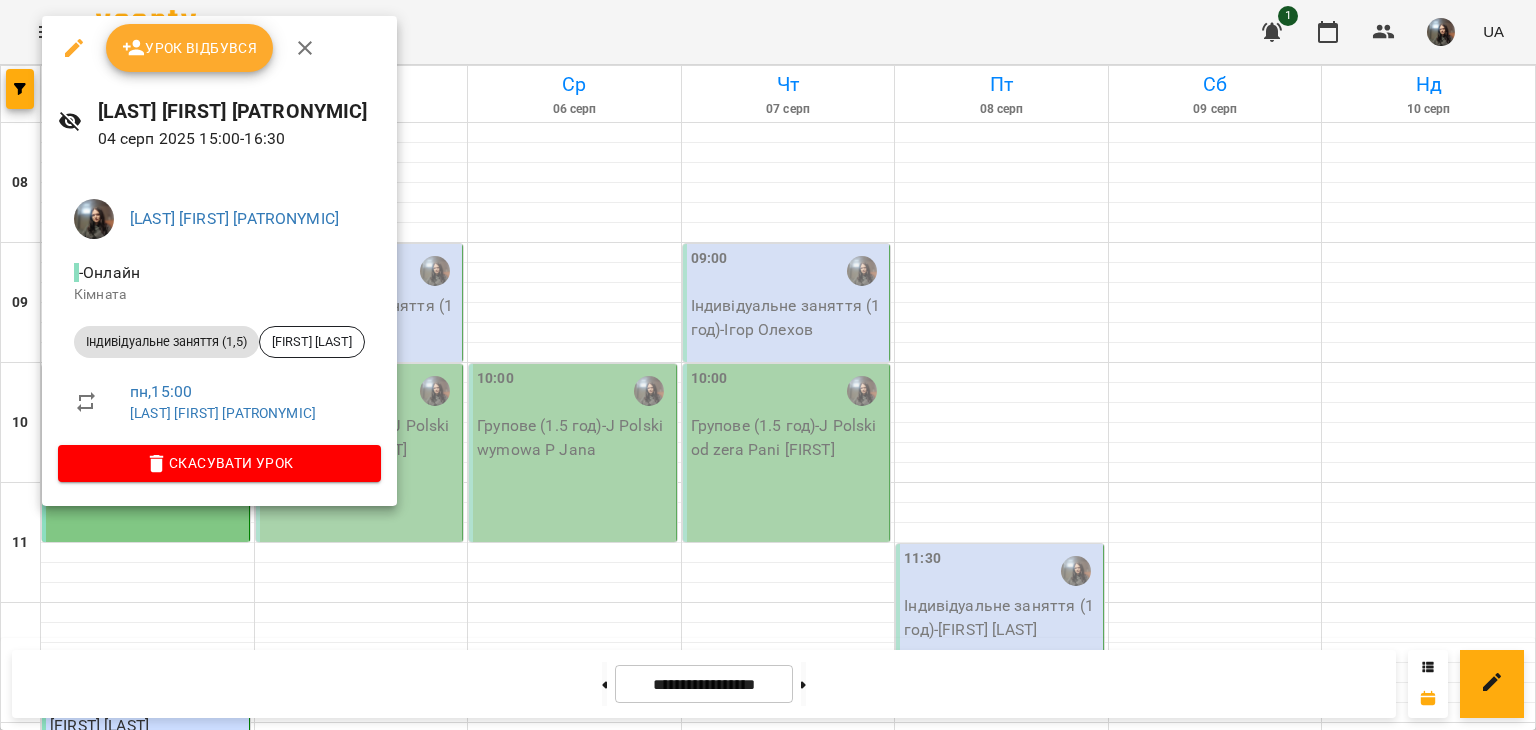click on "Урок відбувся" at bounding box center (190, 48) 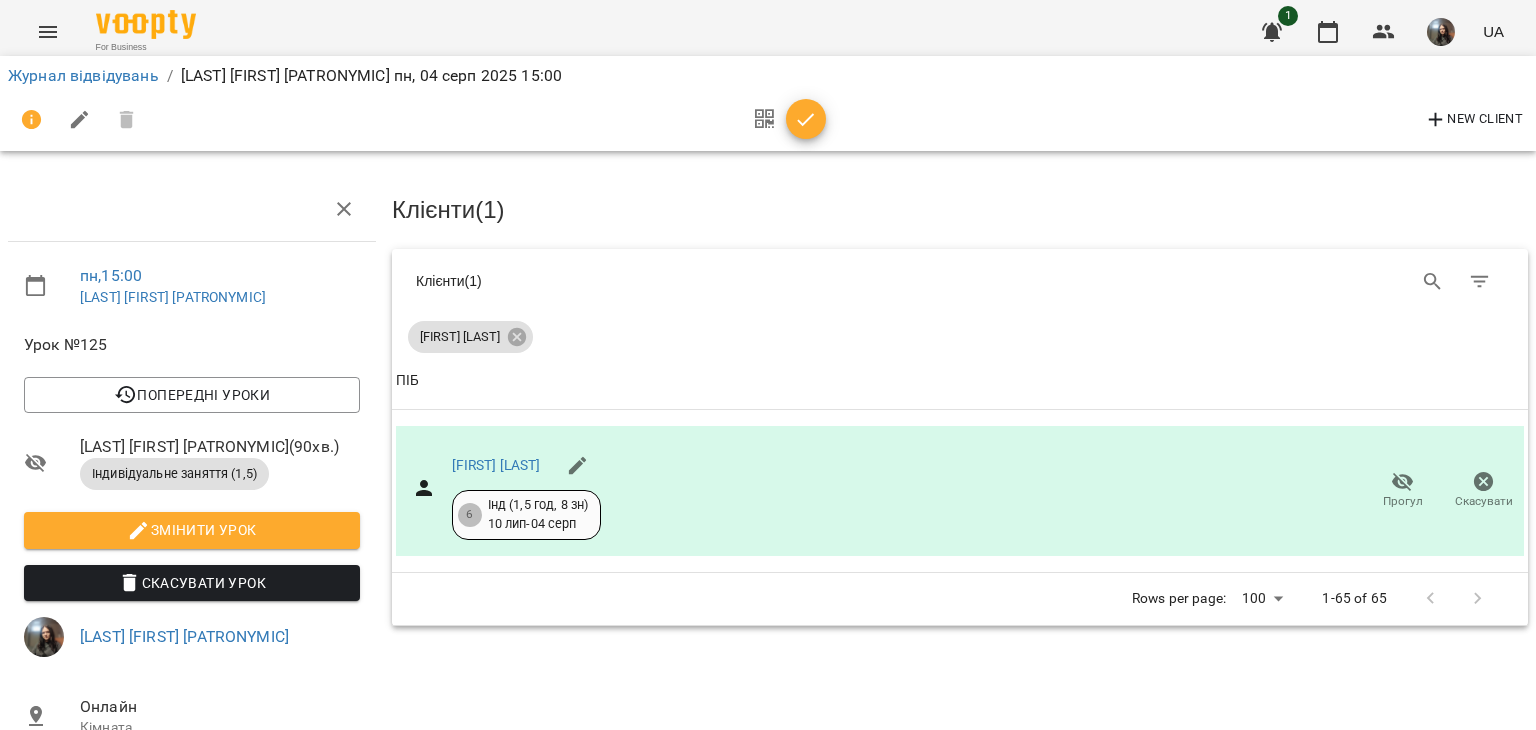 click on "Журнал відвідувань / Бойцун Яна Вікторівна   пн, 04 серп 2025 15:00" at bounding box center (768, 76) 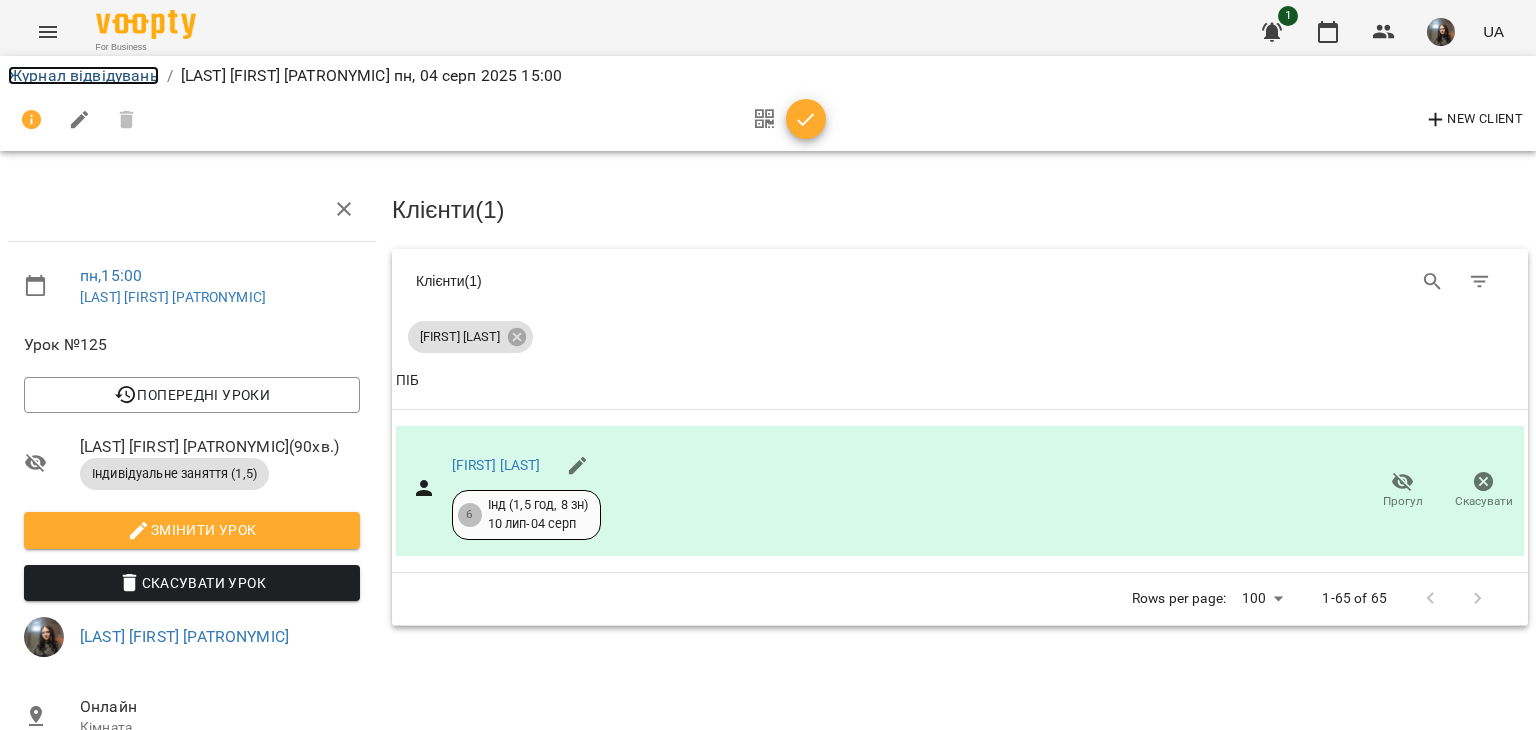 click on "Журнал відвідувань" at bounding box center [83, 75] 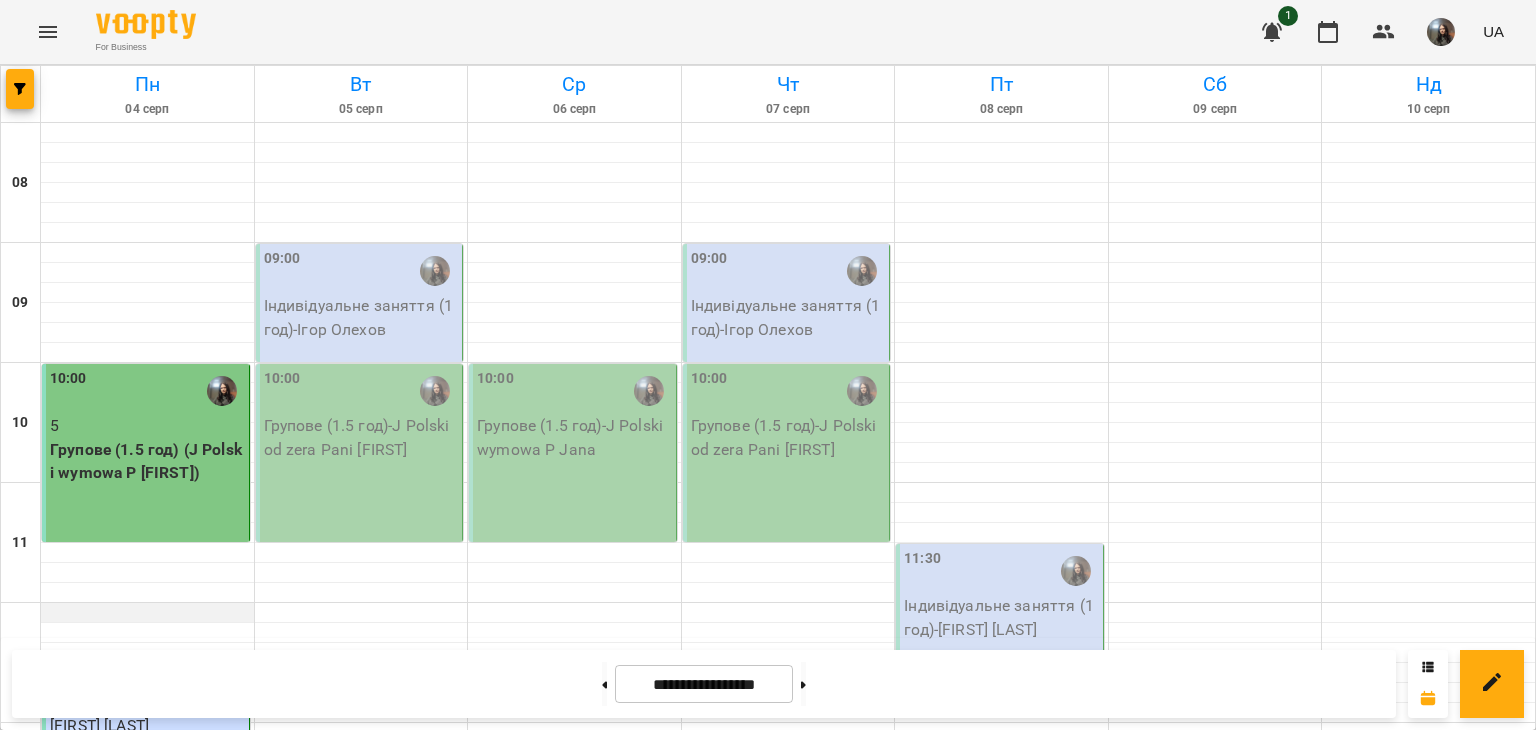 scroll, scrollTop: 0, scrollLeft: 0, axis: both 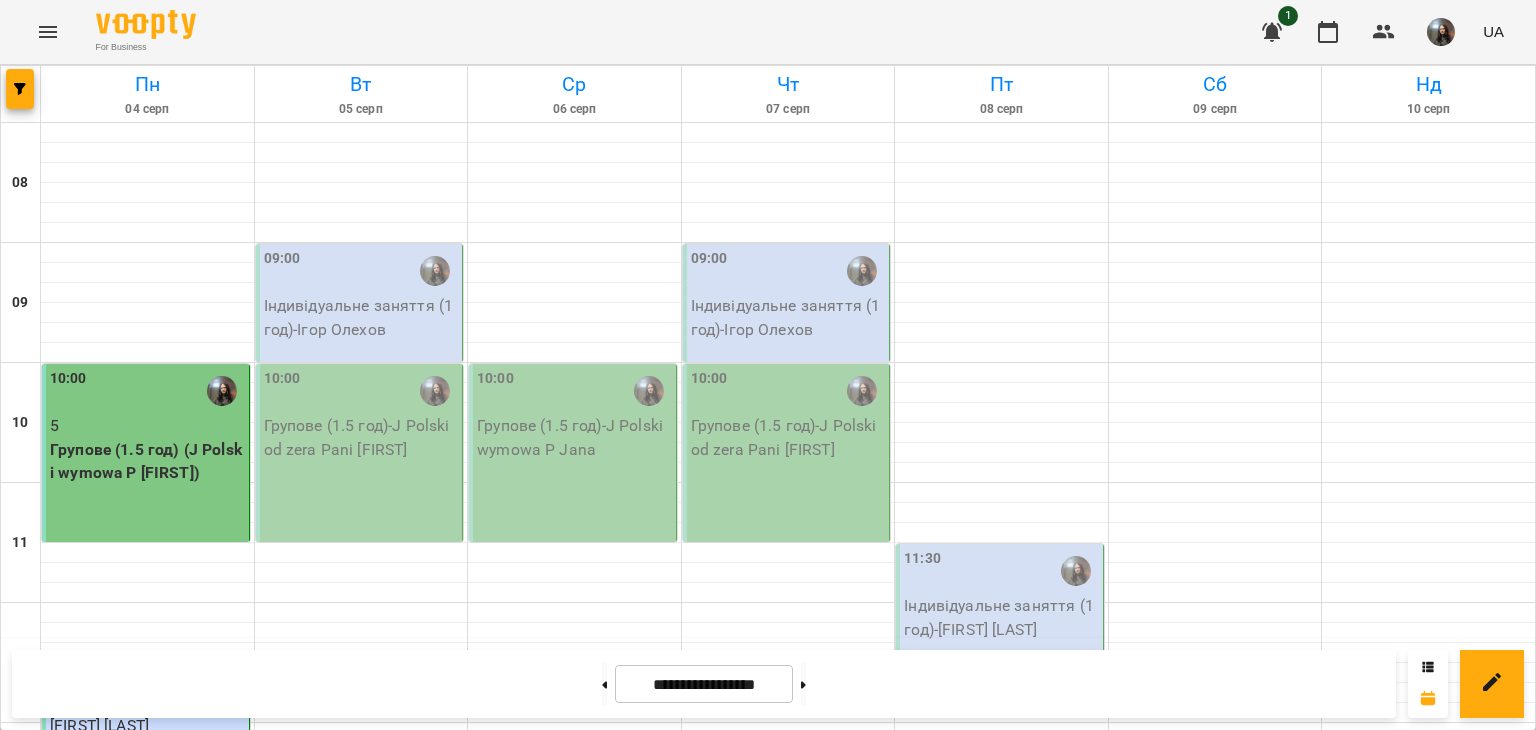 click on "UA" at bounding box center [1493, 31] 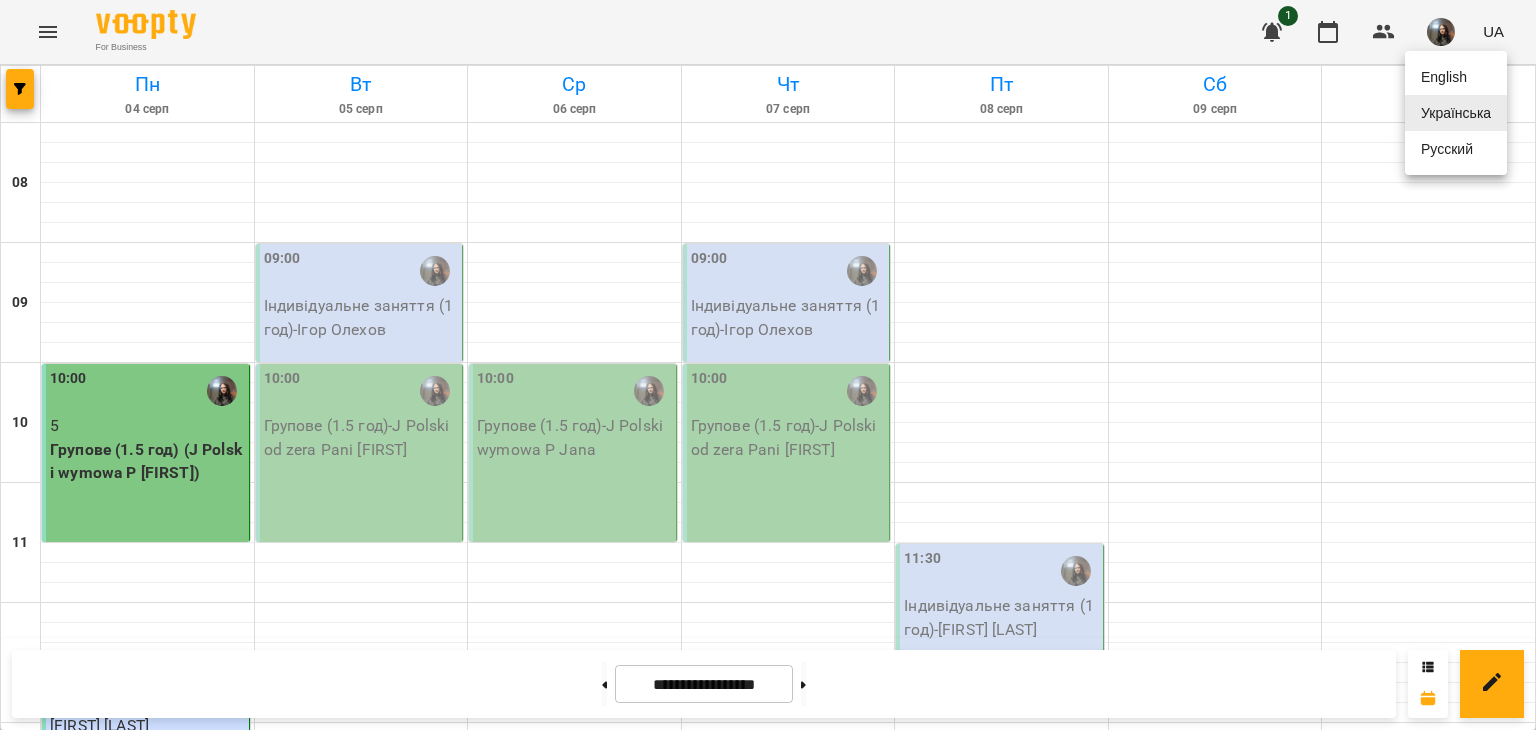 click at bounding box center (768, 365) 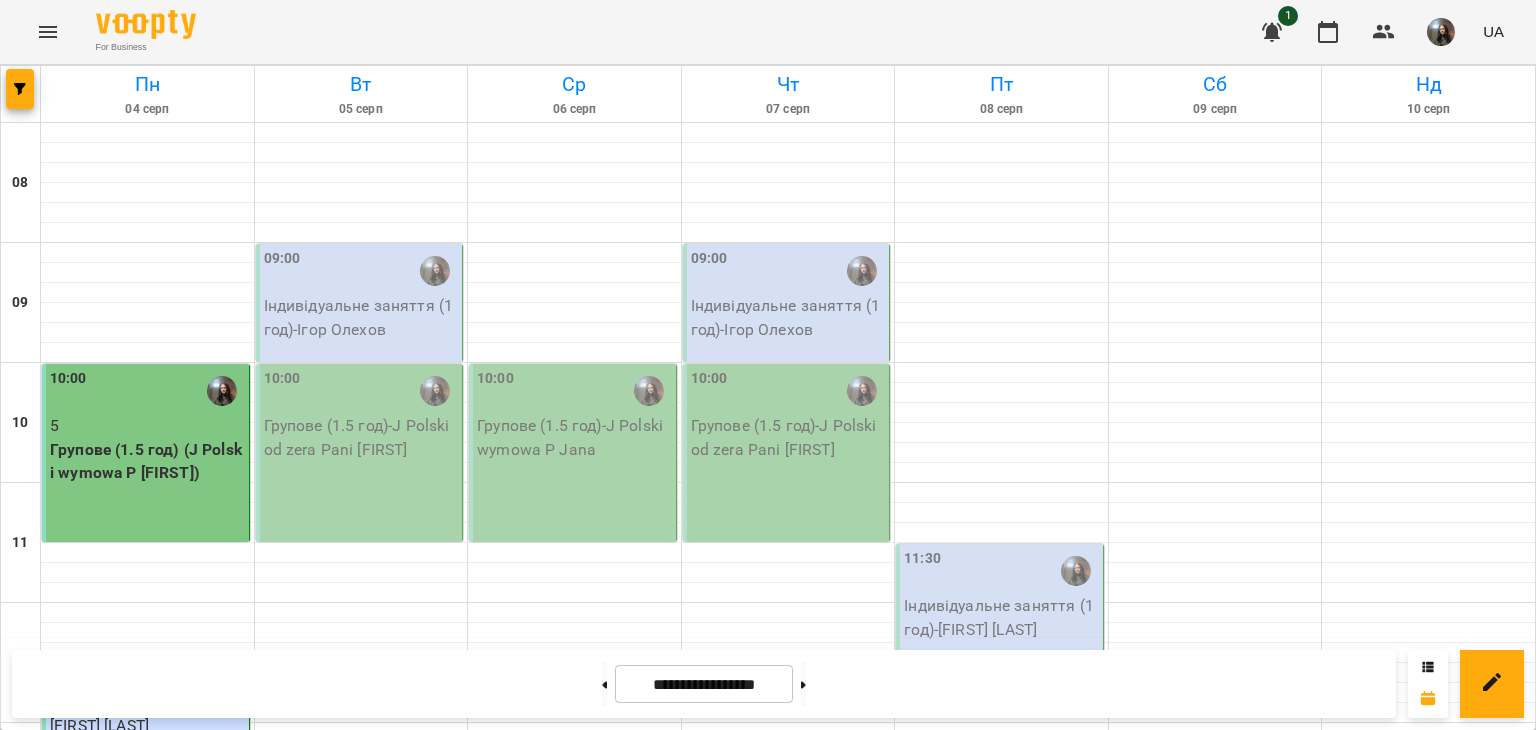 click at bounding box center (1441, 32) 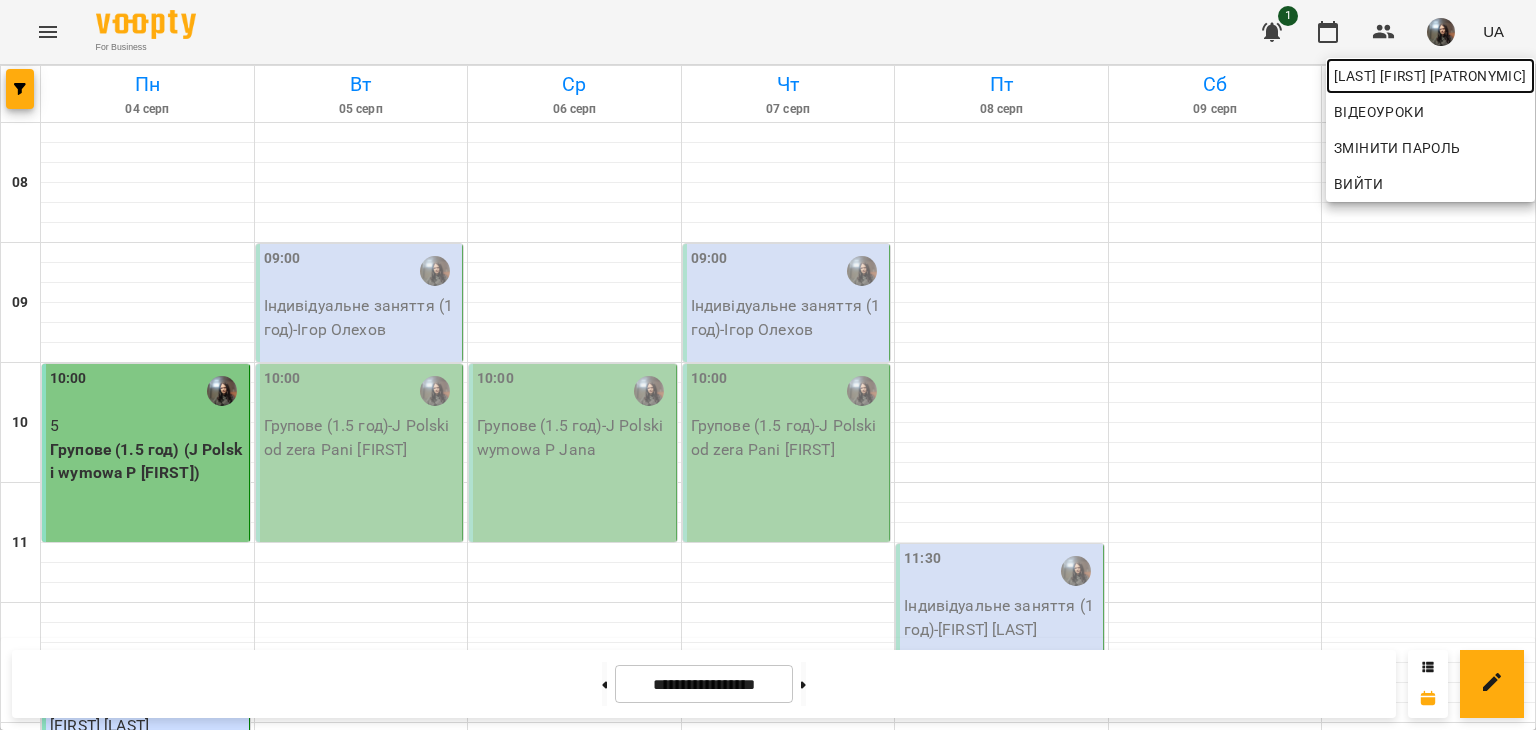 click on "[LAST] [FIRST] [MIDDLE]" at bounding box center (1430, 76) 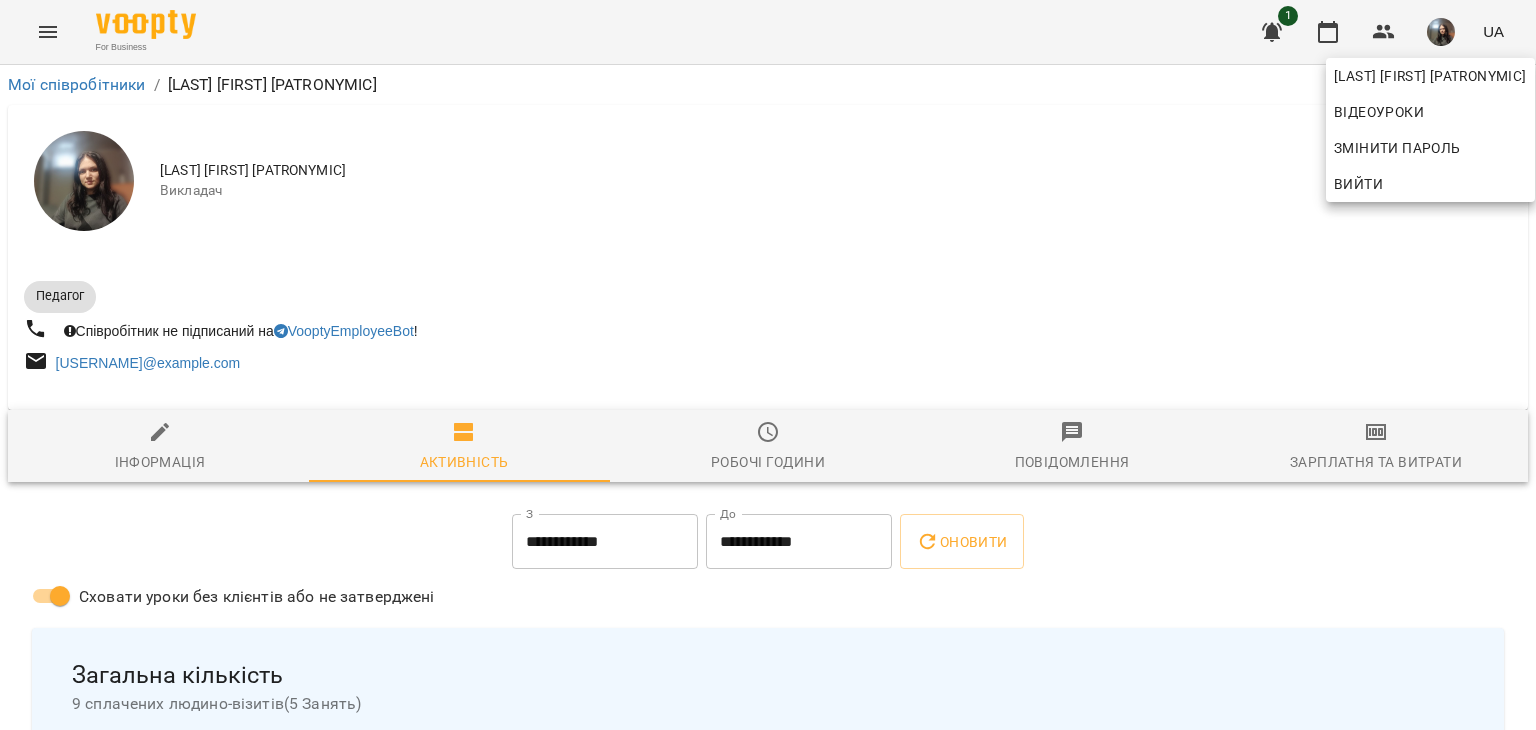 click at bounding box center (768, 365) 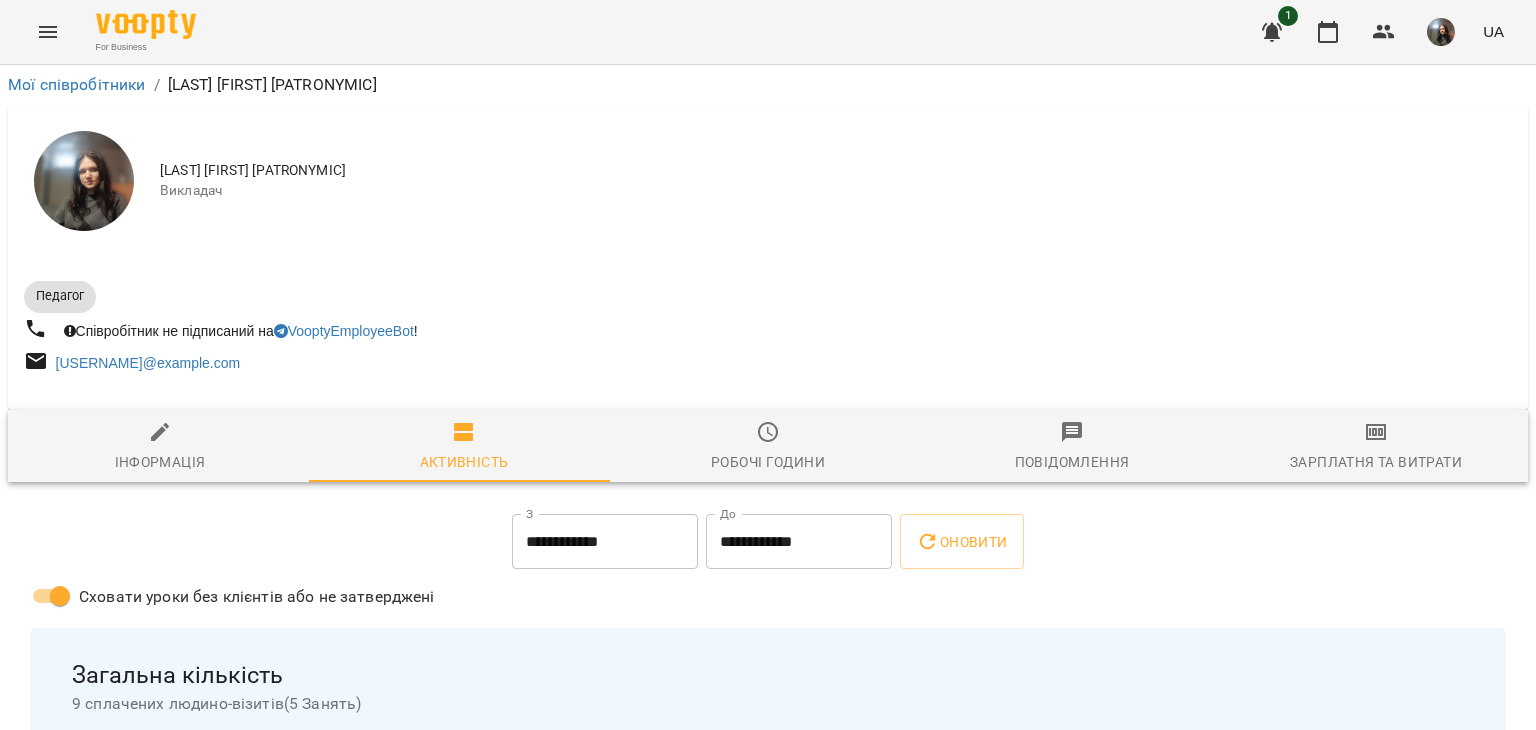 click 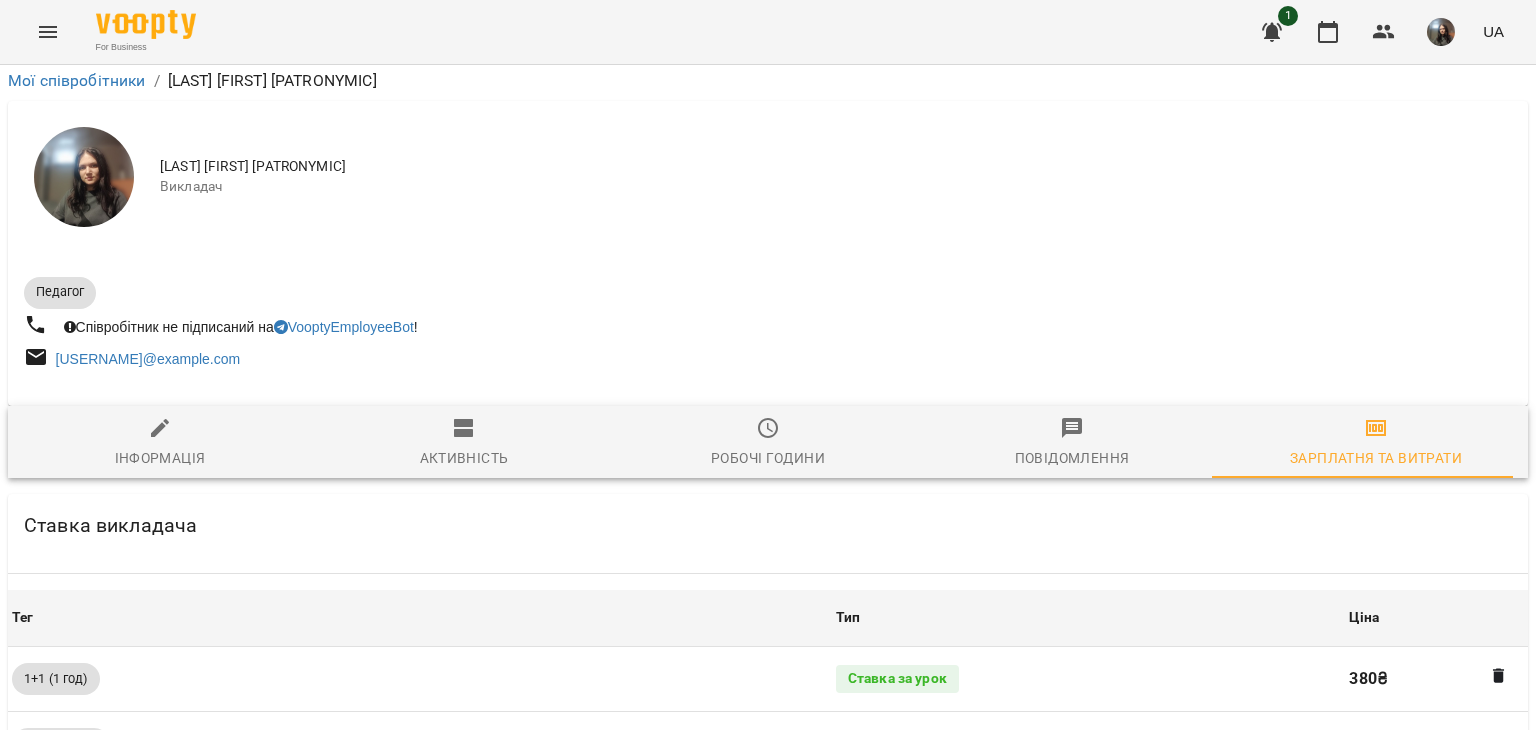 scroll, scrollTop: 700, scrollLeft: 0, axis: vertical 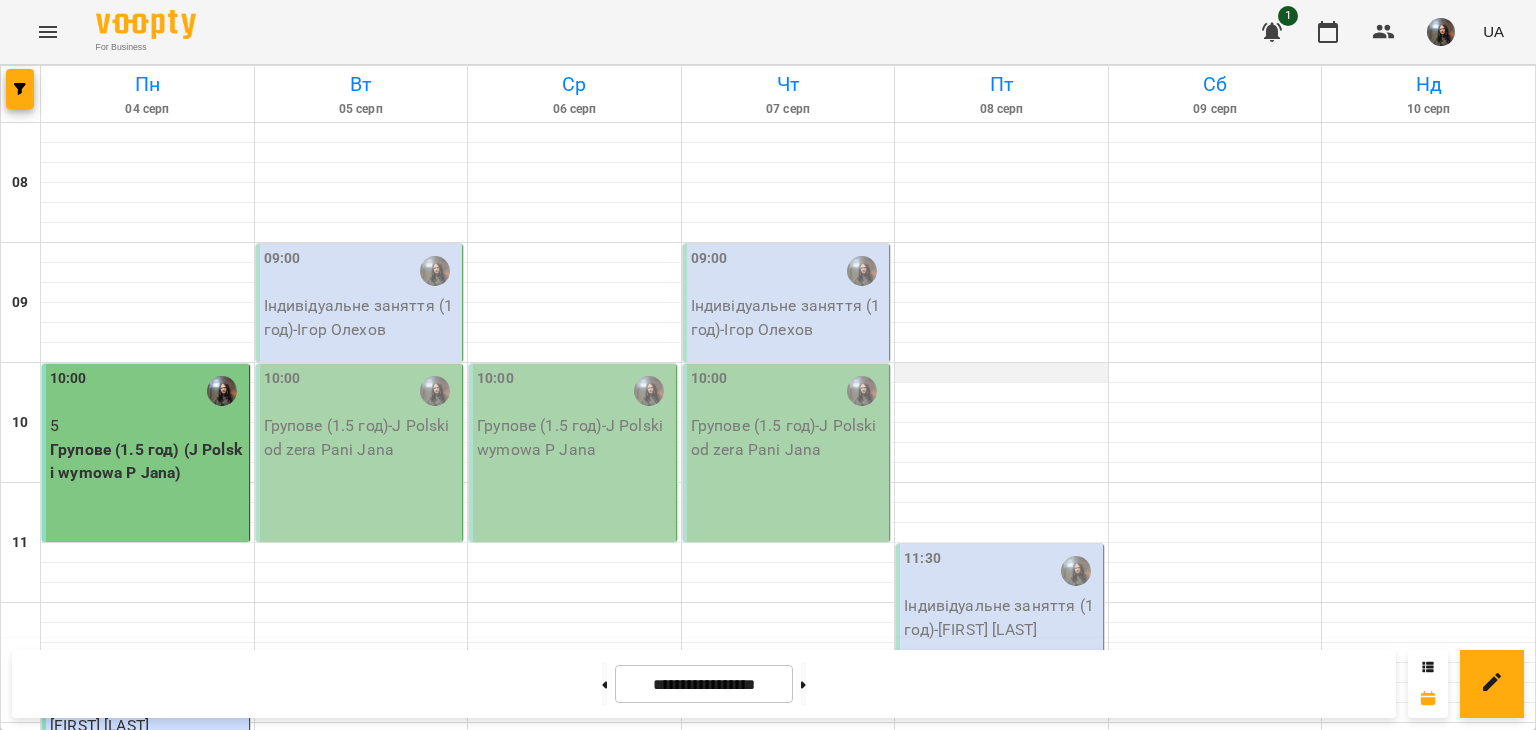 click at bounding box center (1001, 373) 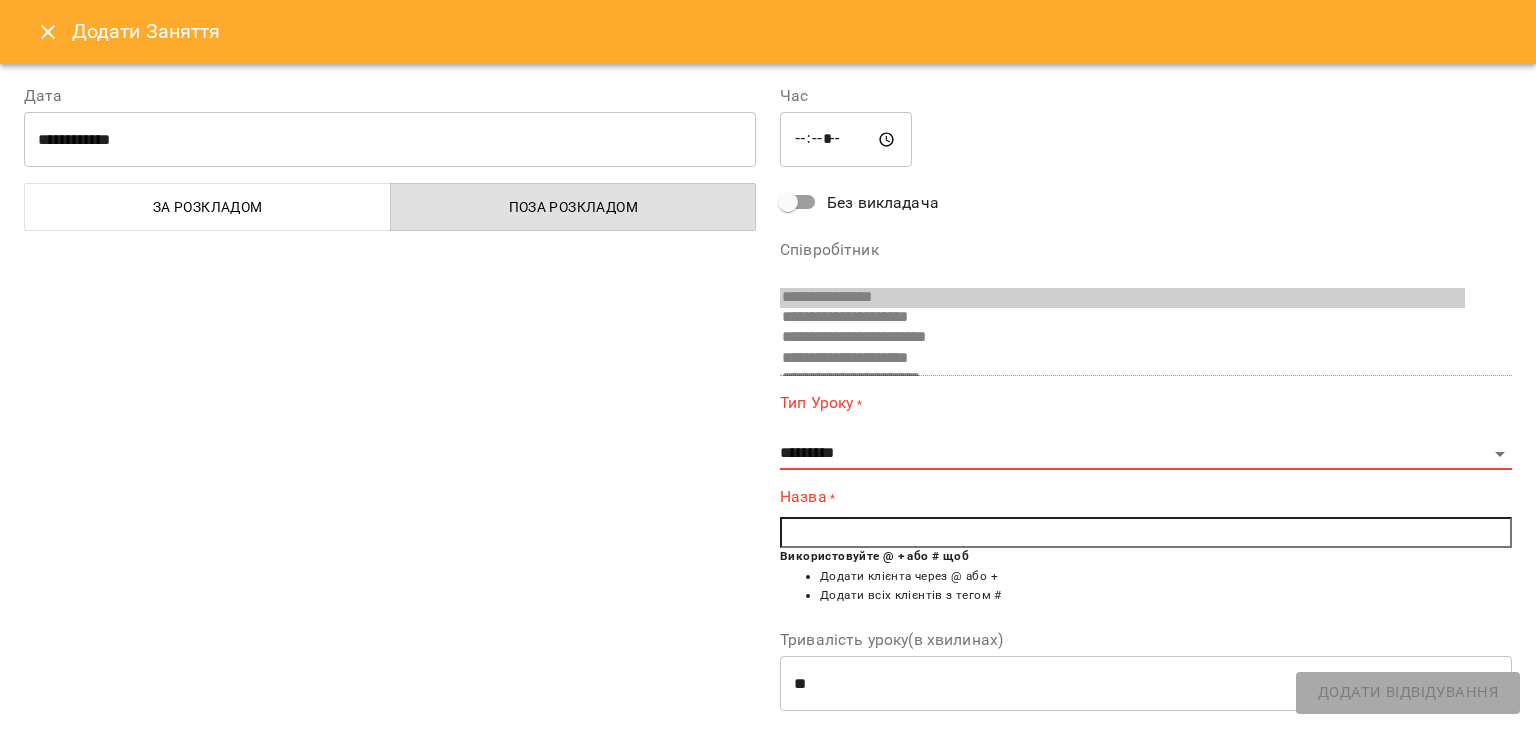 click 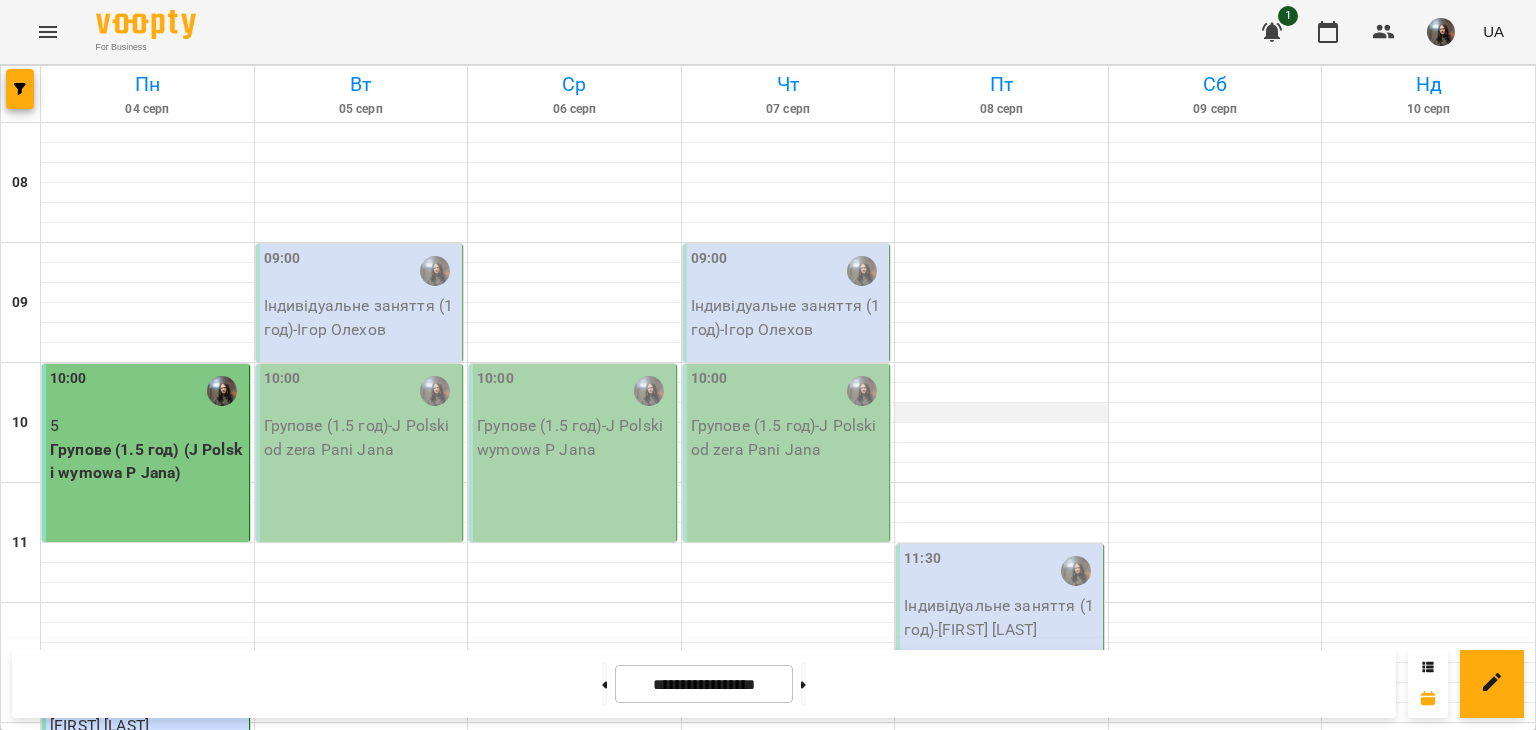 scroll, scrollTop: 800, scrollLeft: 0, axis: vertical 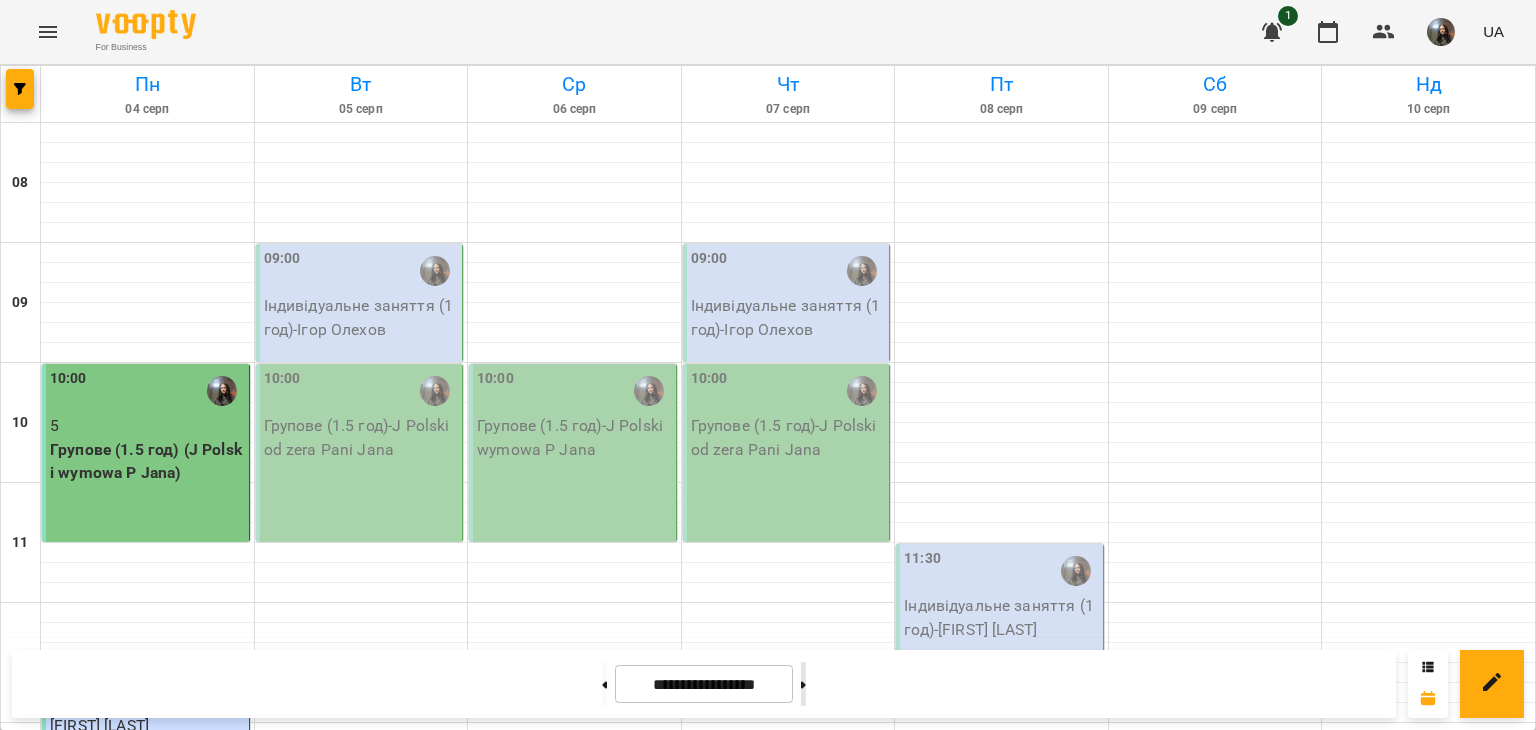 click at bounding box center (803, 684) 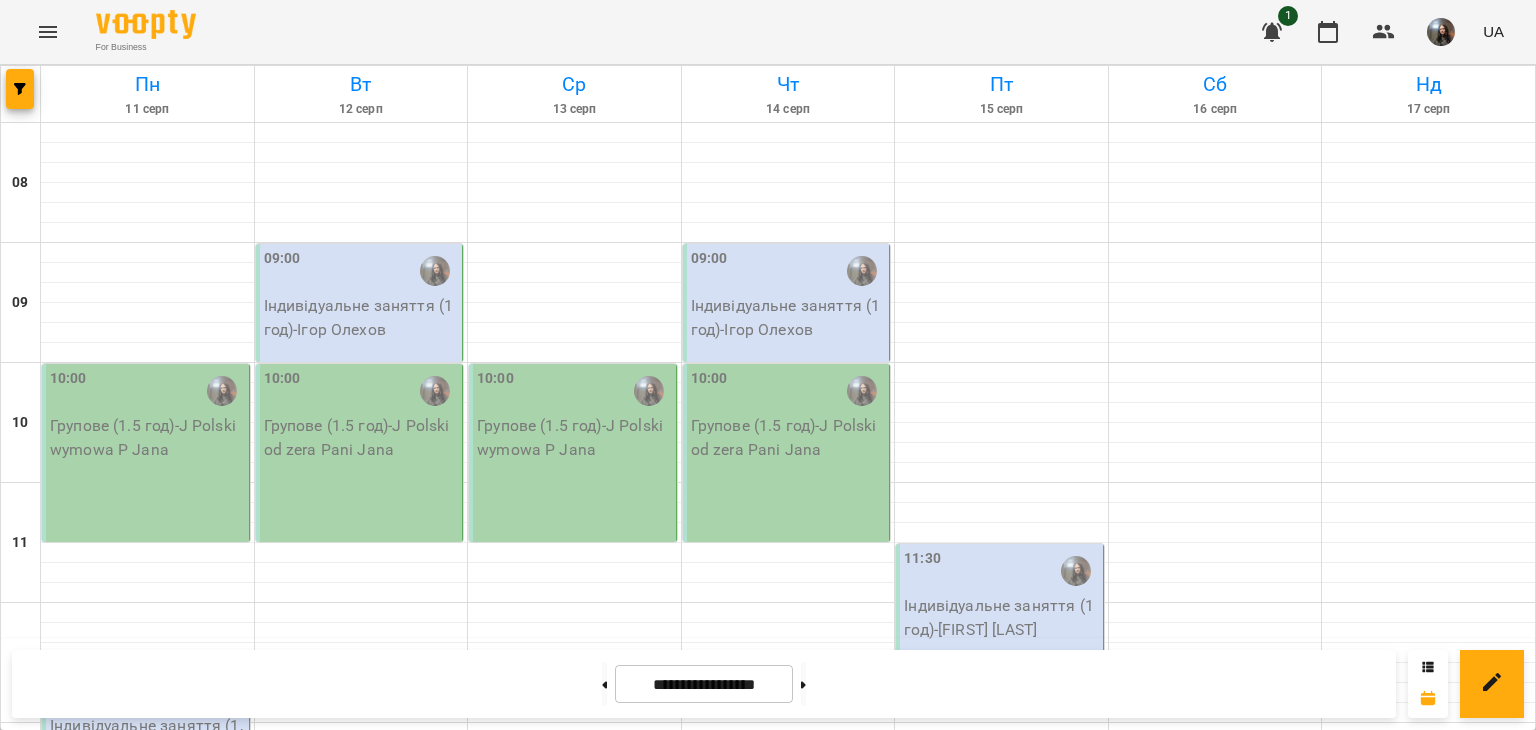 scroll, scrollTop: 200, scrollLeft: 0, axis: vertical 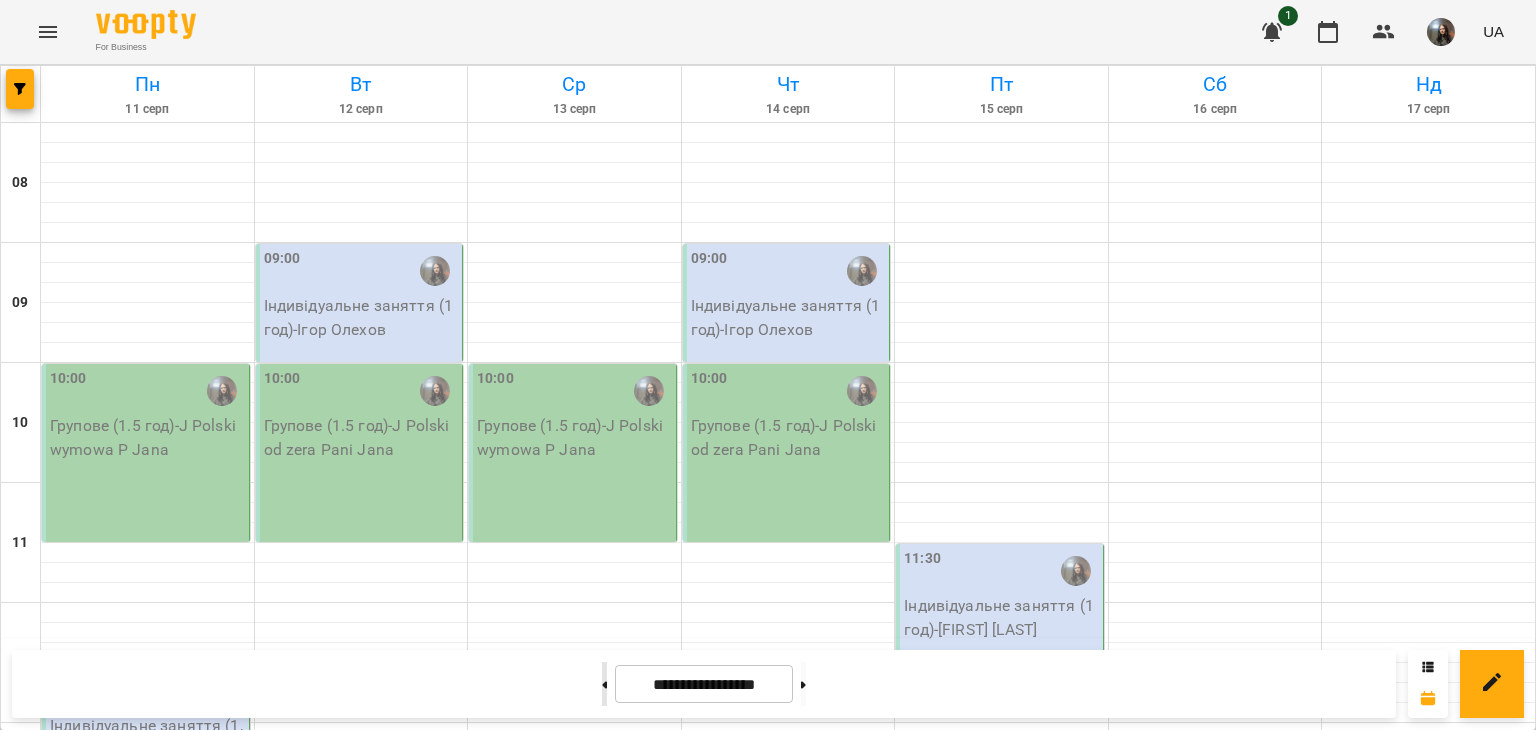 click at bounding box center [604, 684] 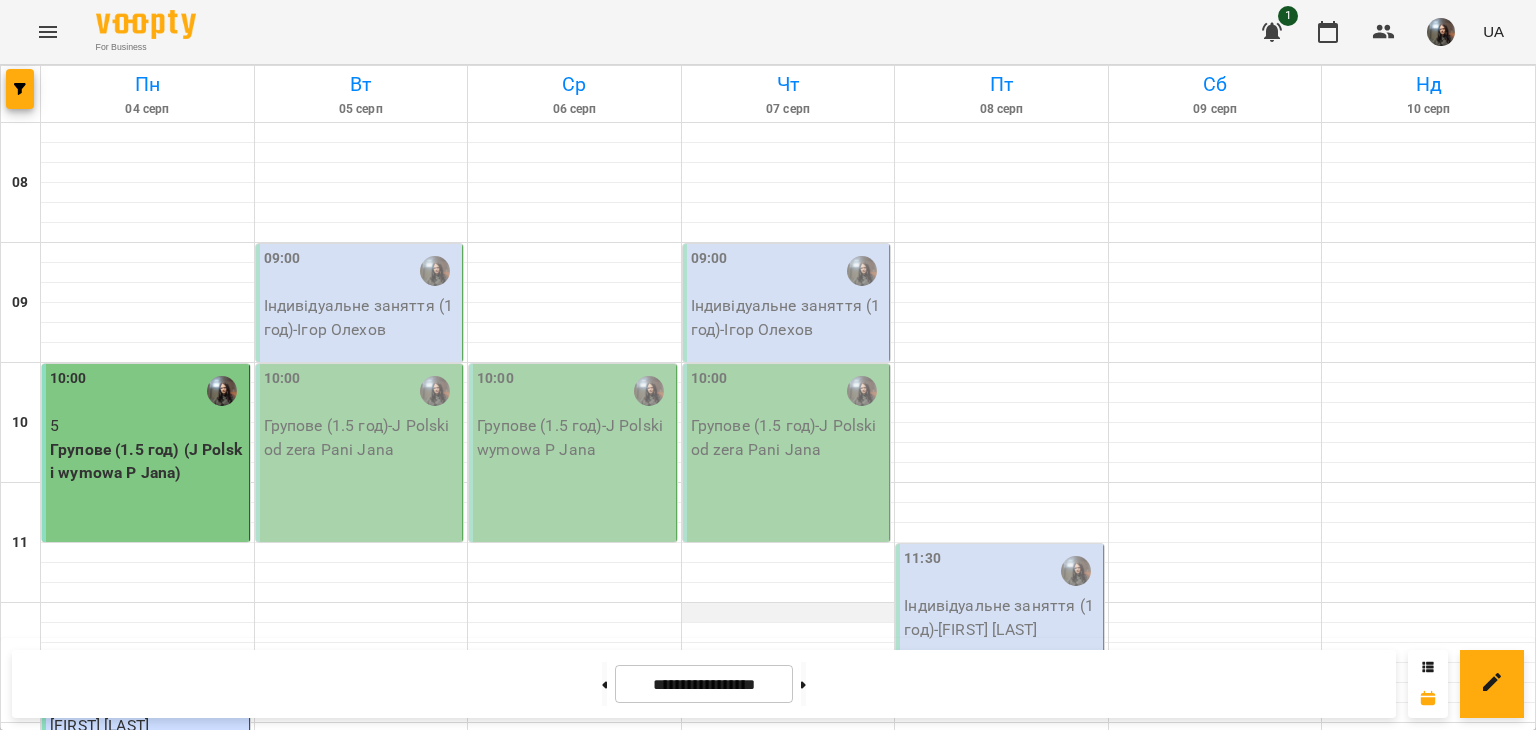 scroll, scrollTop: 300, scrollLeft: 0, axis: vertical 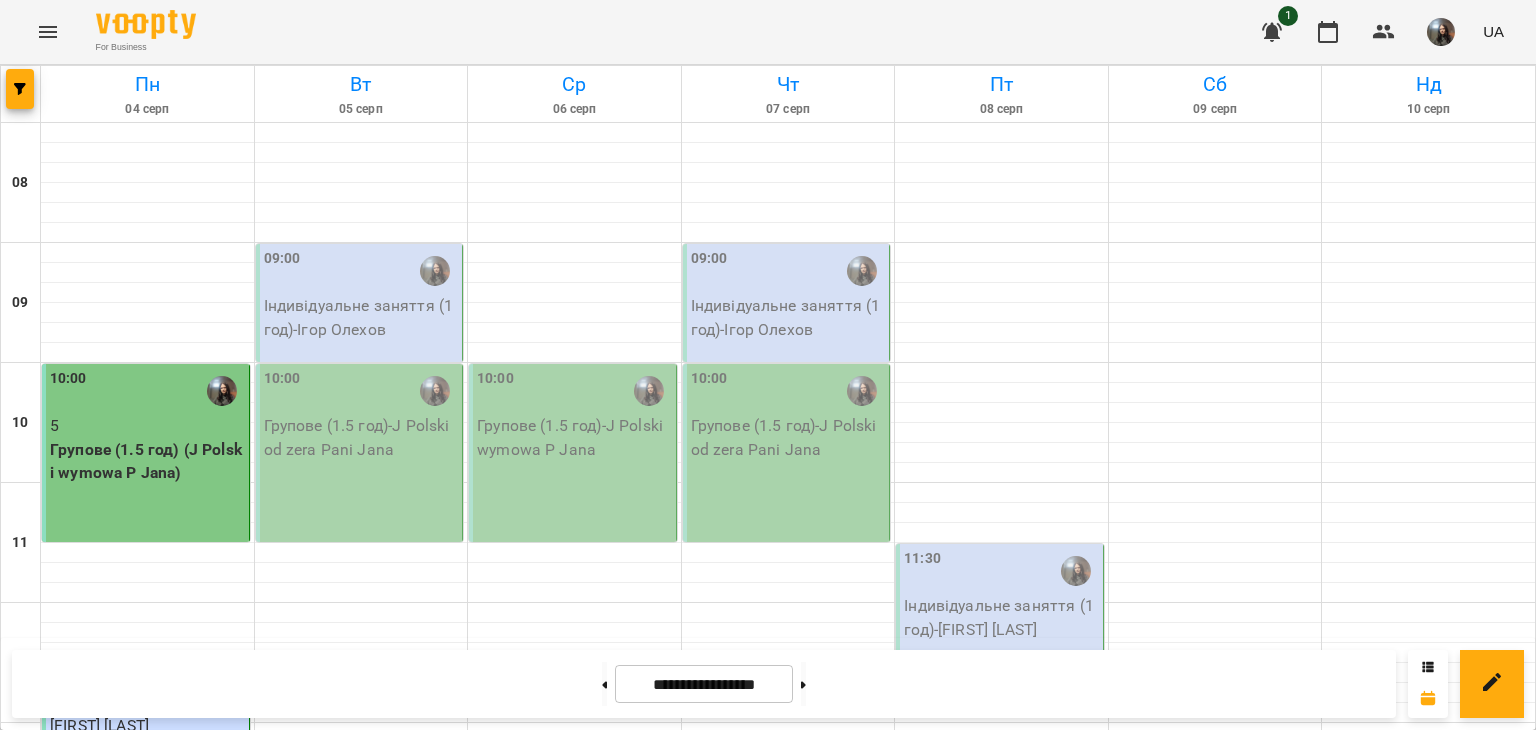 click on "Групове (1.5 год) - J Polski wymowa P Jana" at bounding box center [574, 437] 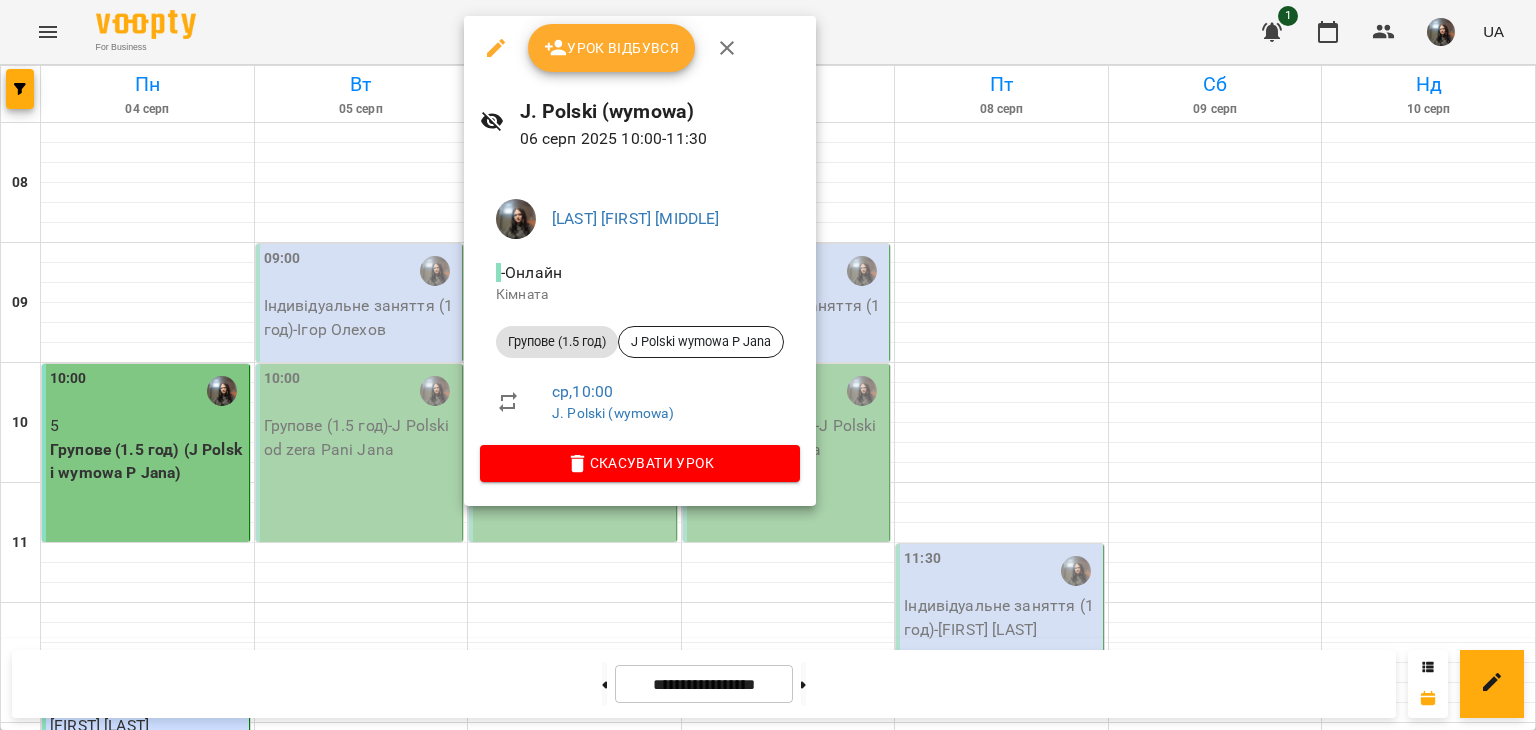 click at bounding box center [768, 365] 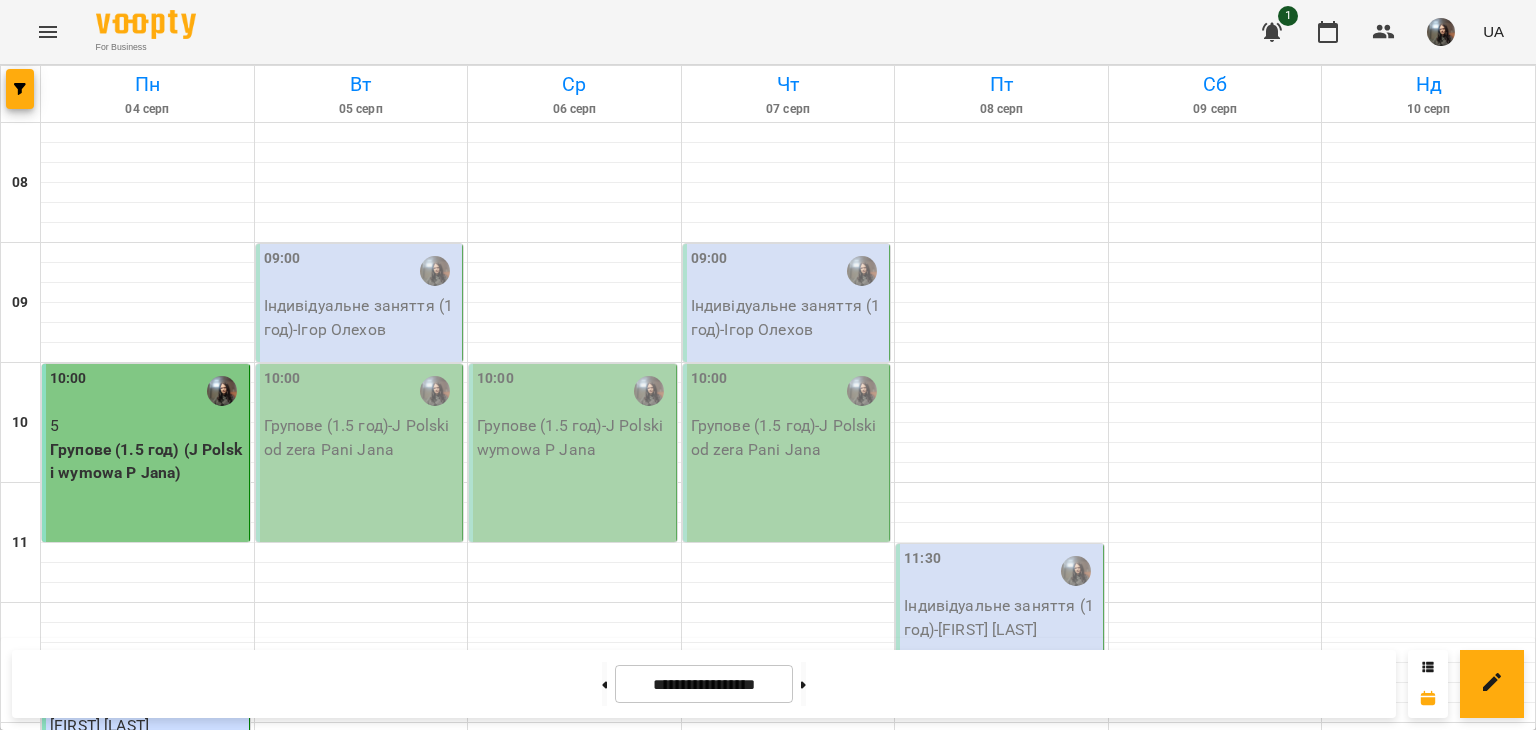 click on "Індивідуальне заняття (1 год) - [FIRST] [LAST]" at bounding box center [361, 317] 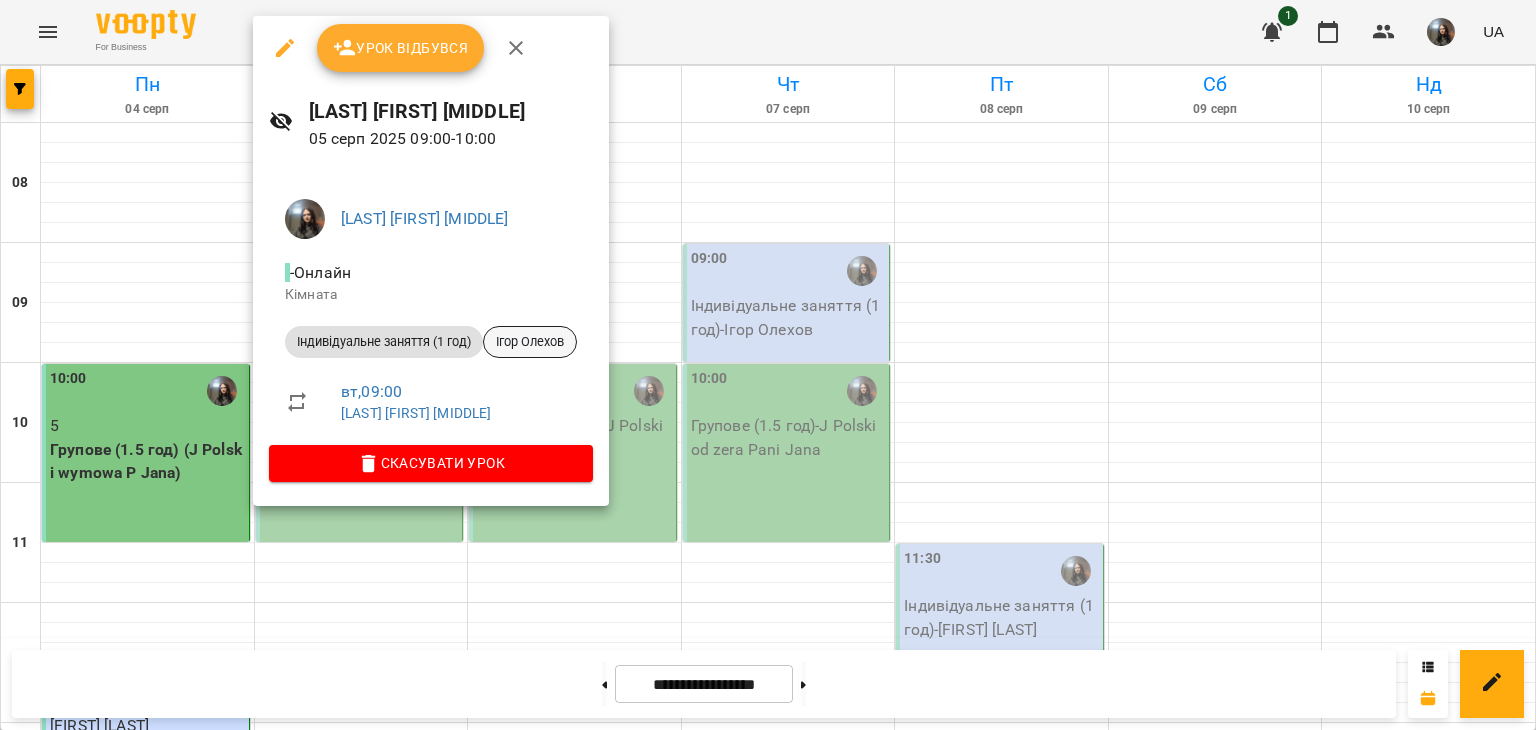 click on "Ігор Олехов" at bounding box center [530, 342] 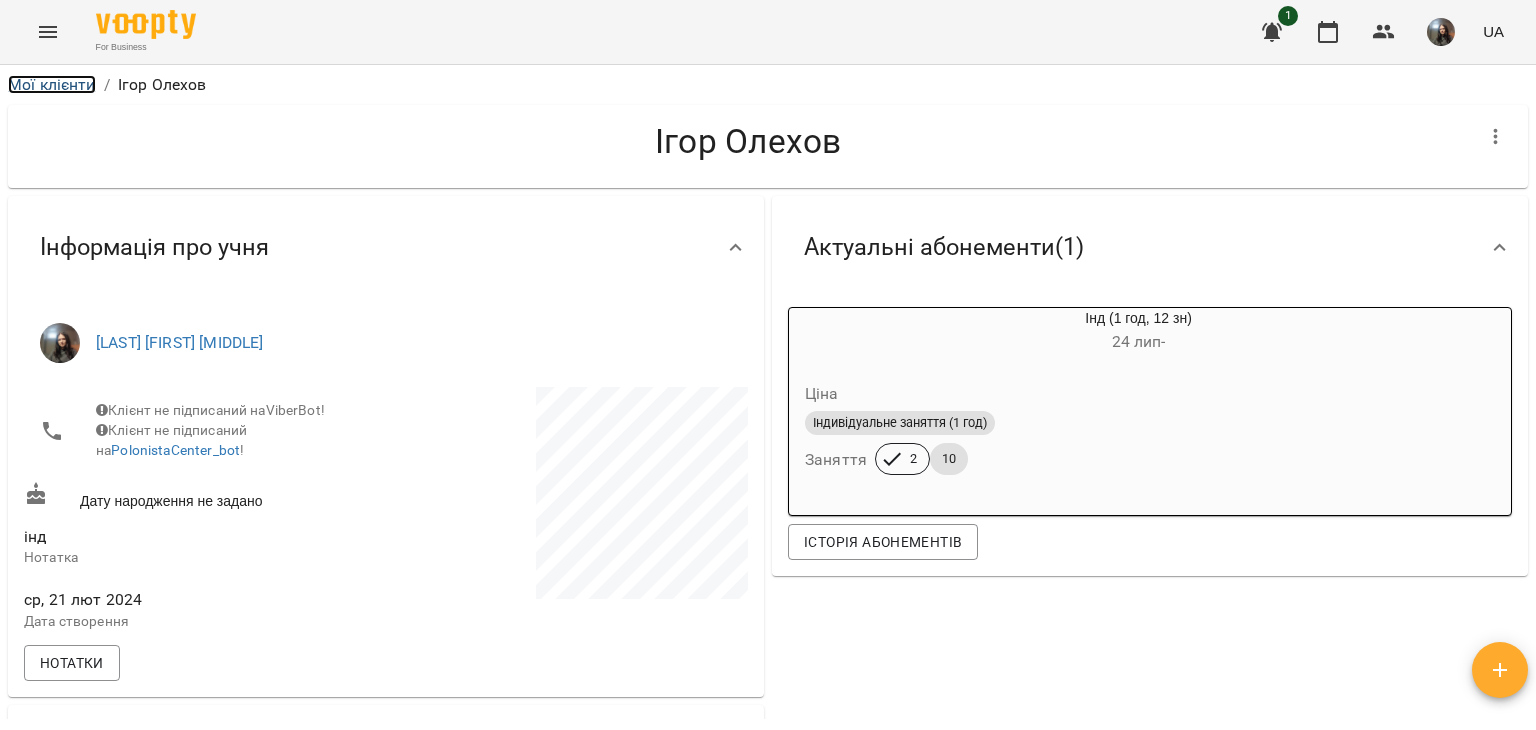 click on "Мої клієнти" at bounding box center [52, 84] 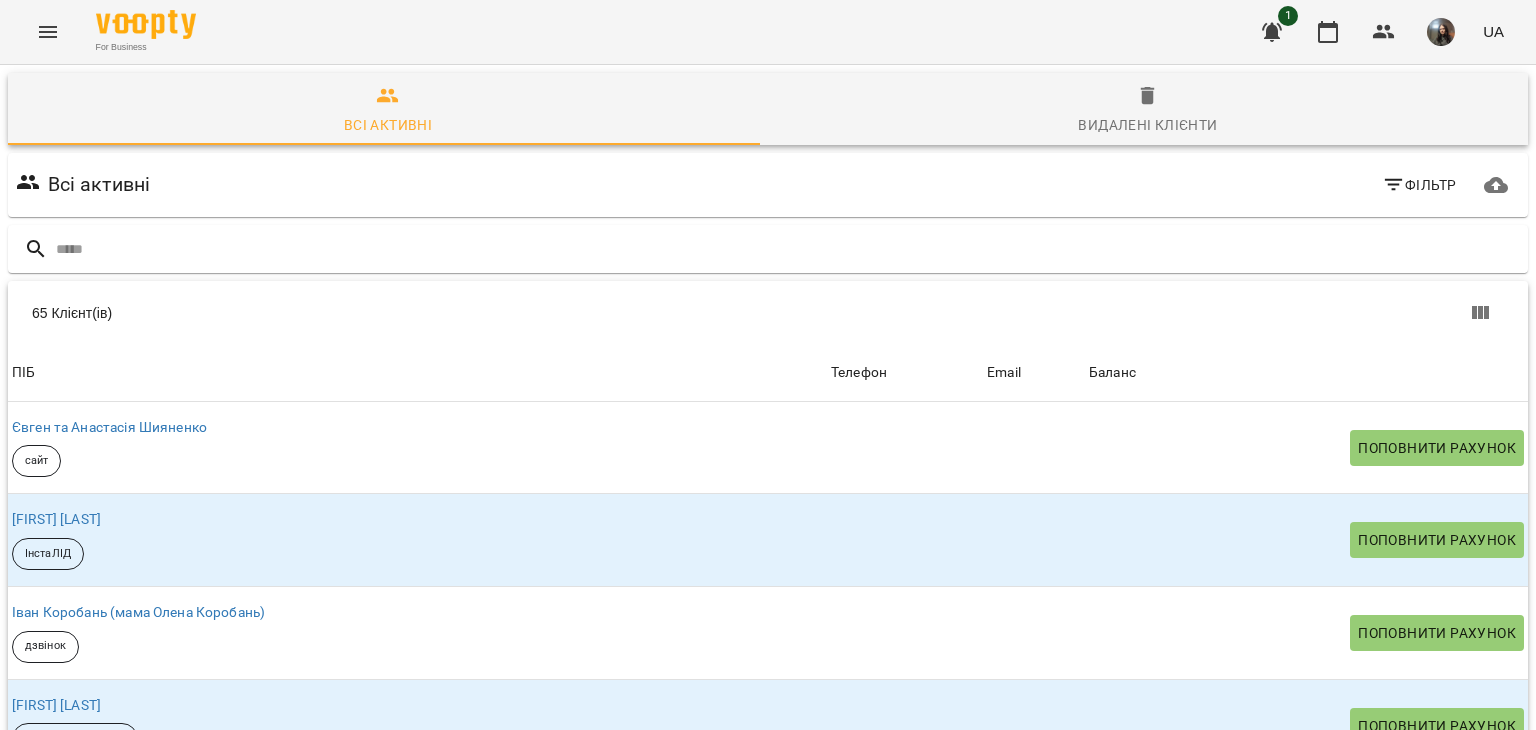 click 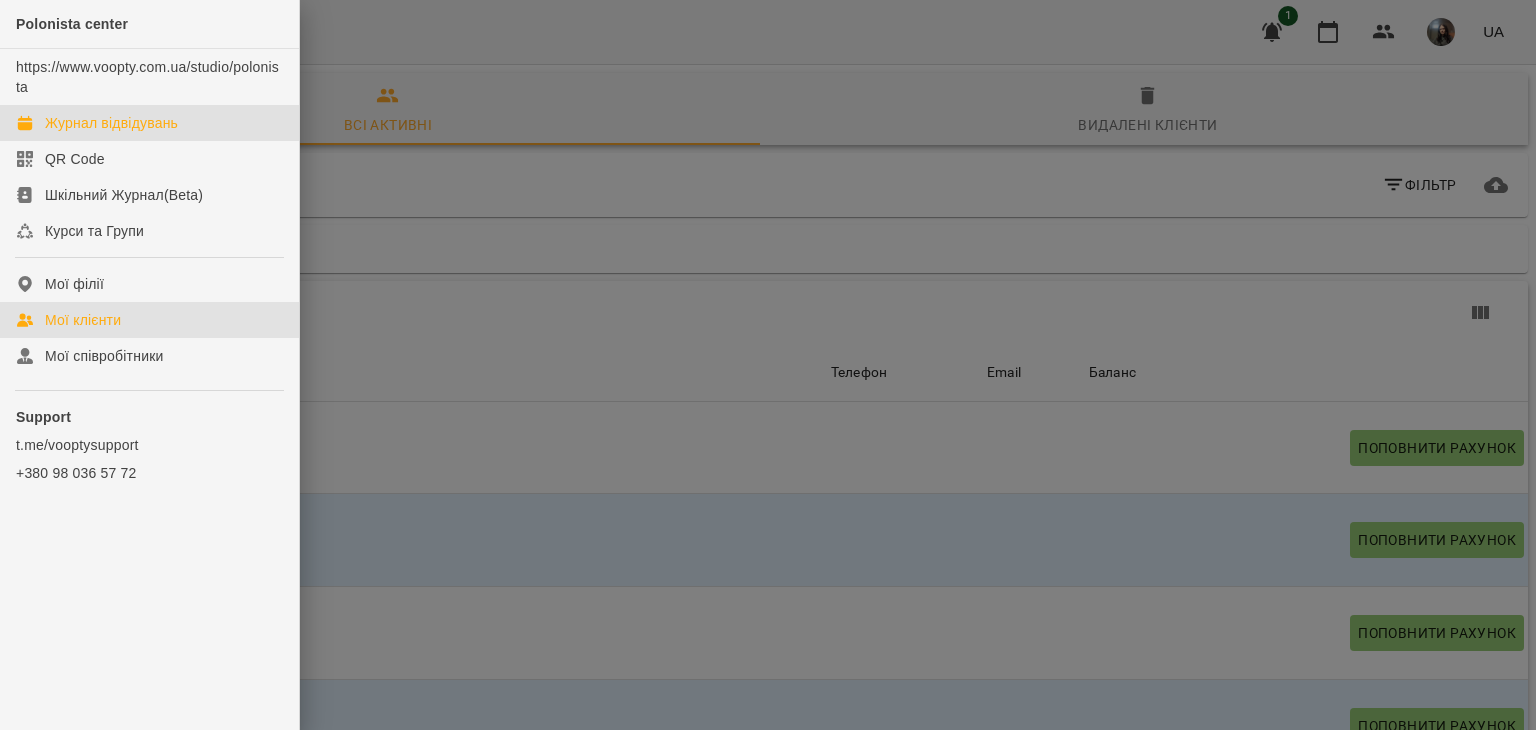 click on "Журнал відвідувань" at bounding box center (111, 123) 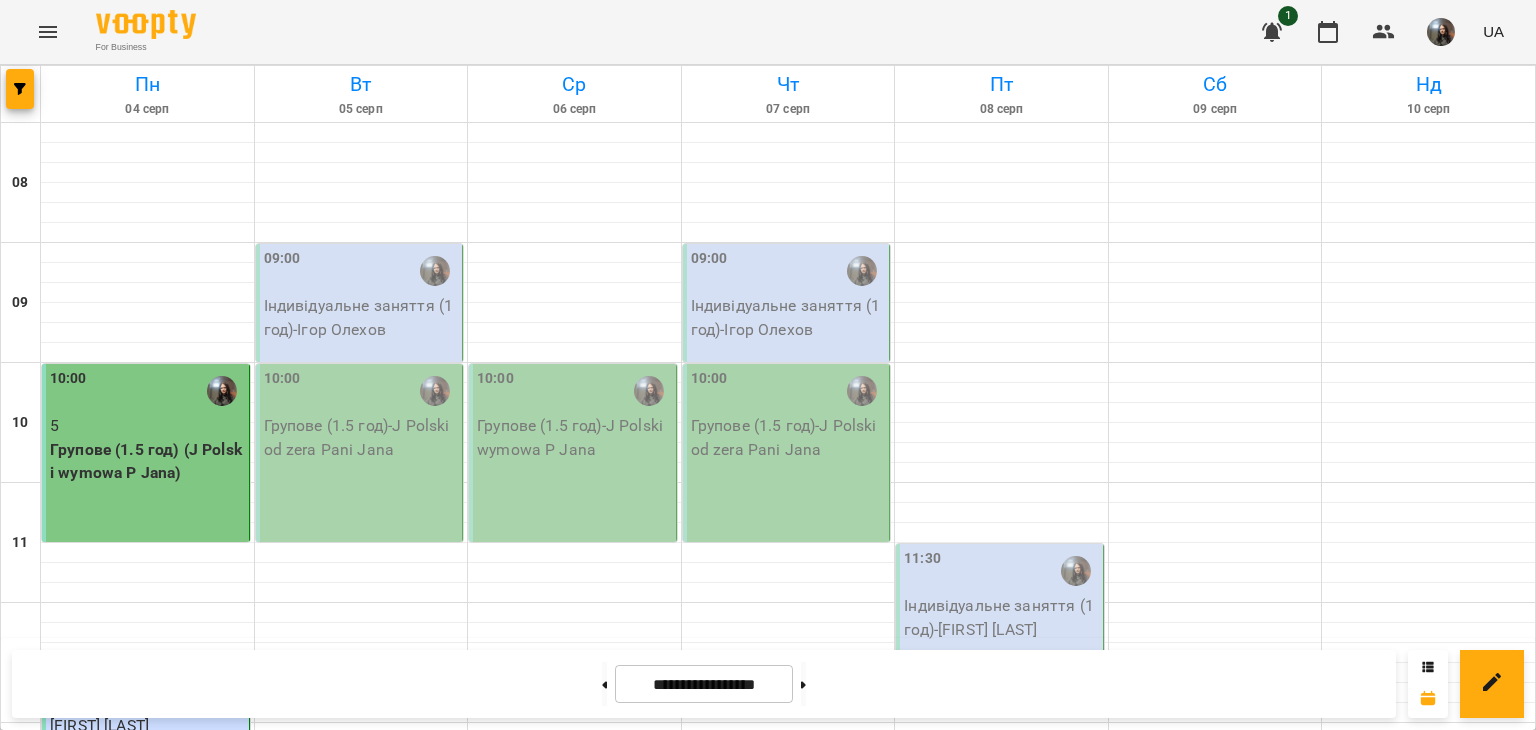 scroll, scrollTop: 100, scrollLeft: 0, axis: vertical 